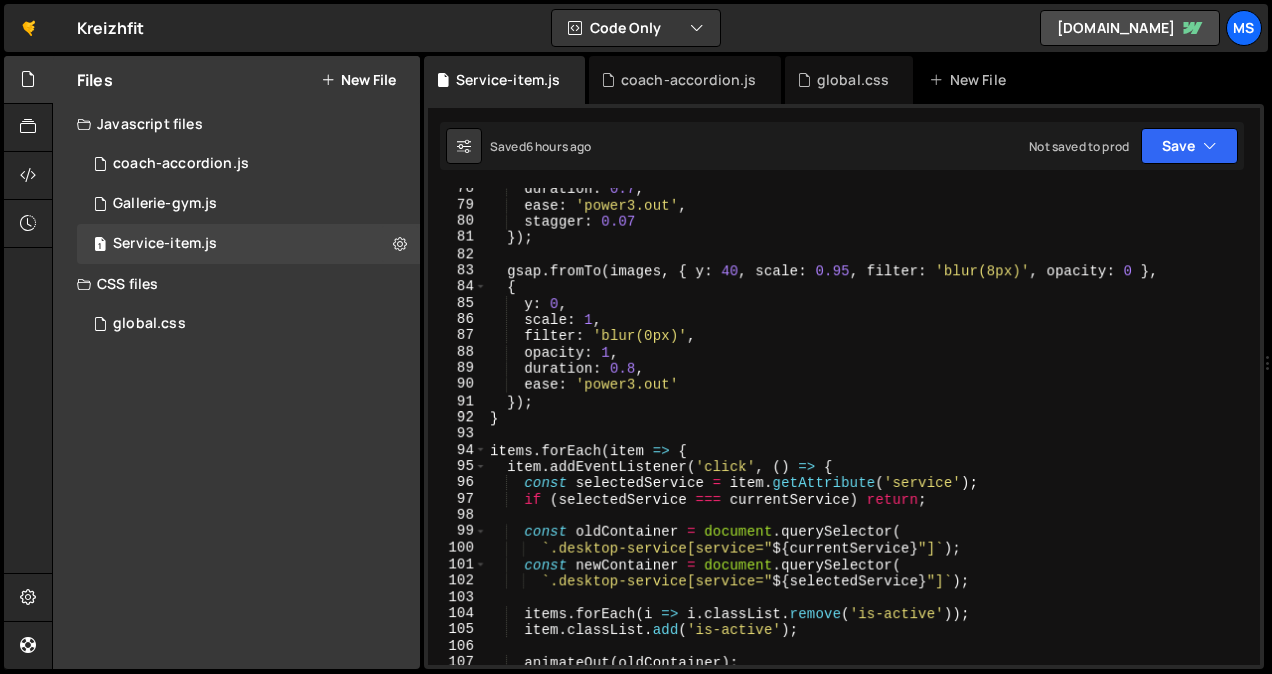 scroll, scrollTop: 0, scrollLeft: 0, axis: both 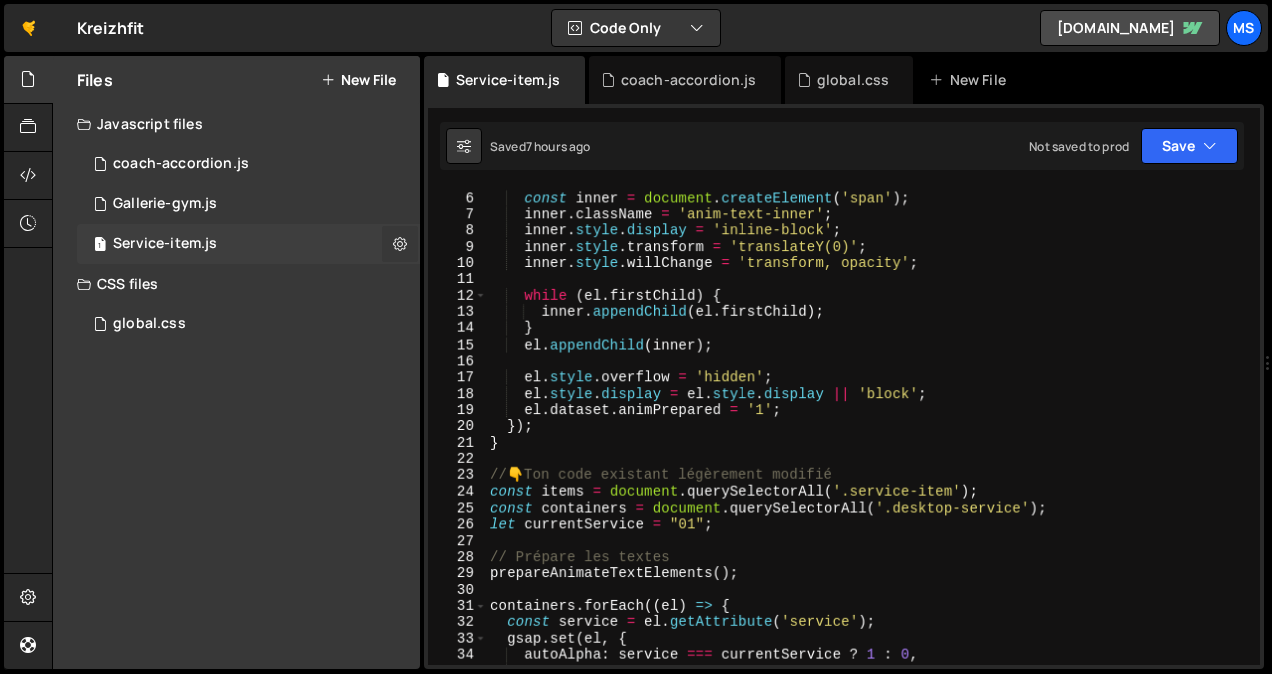 click at bounding box center [400, 243] 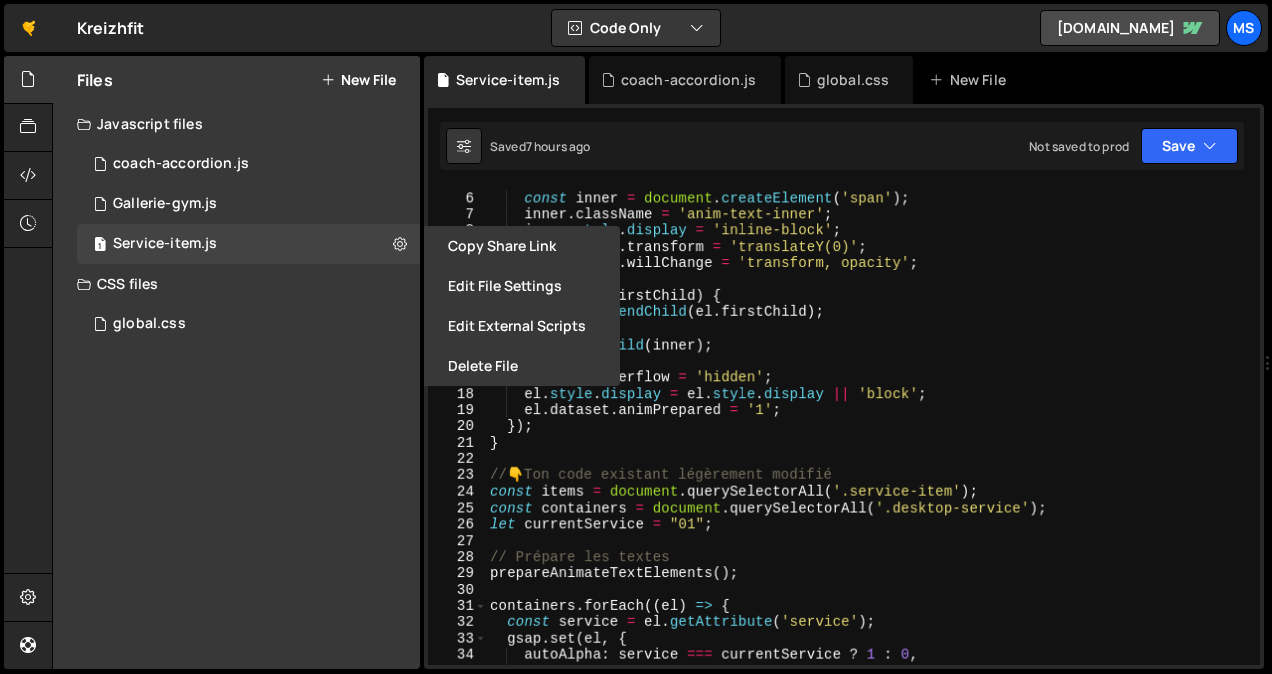 click on "New File" at bounding box center (358, 80) 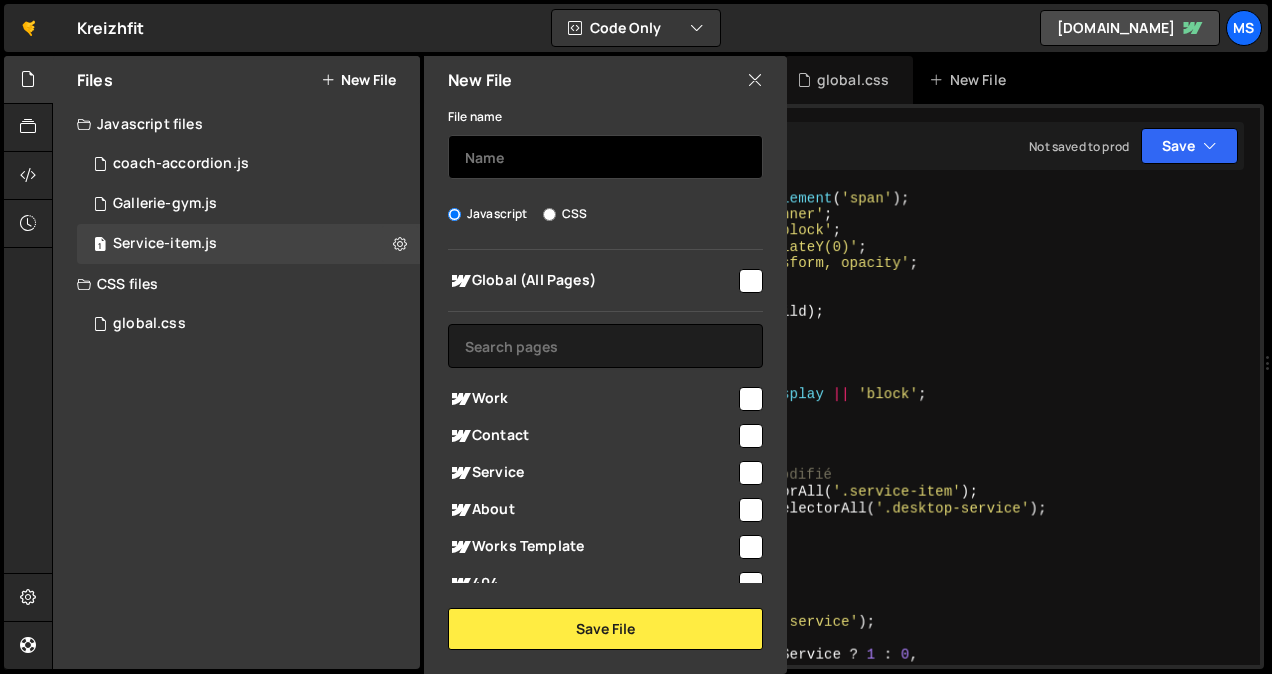 click at bounding box center [605, 157] 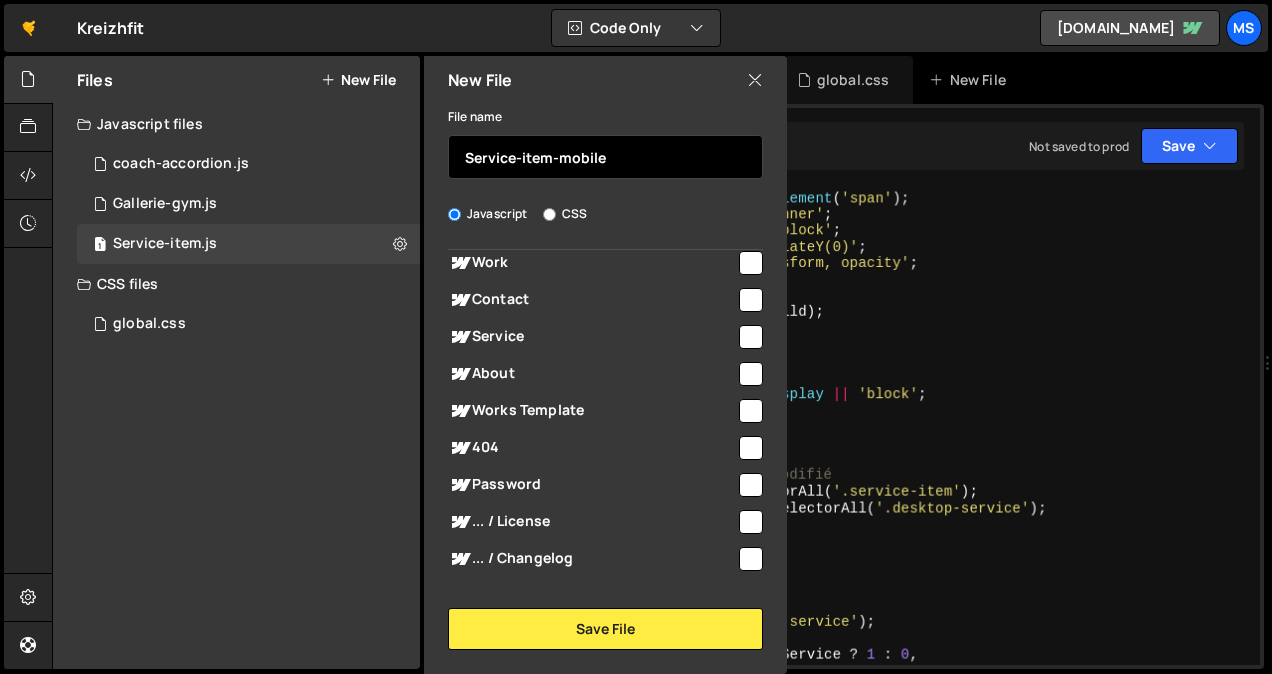 scroll, scrollTop: 232, scrollLeft: 0, axis: vertical 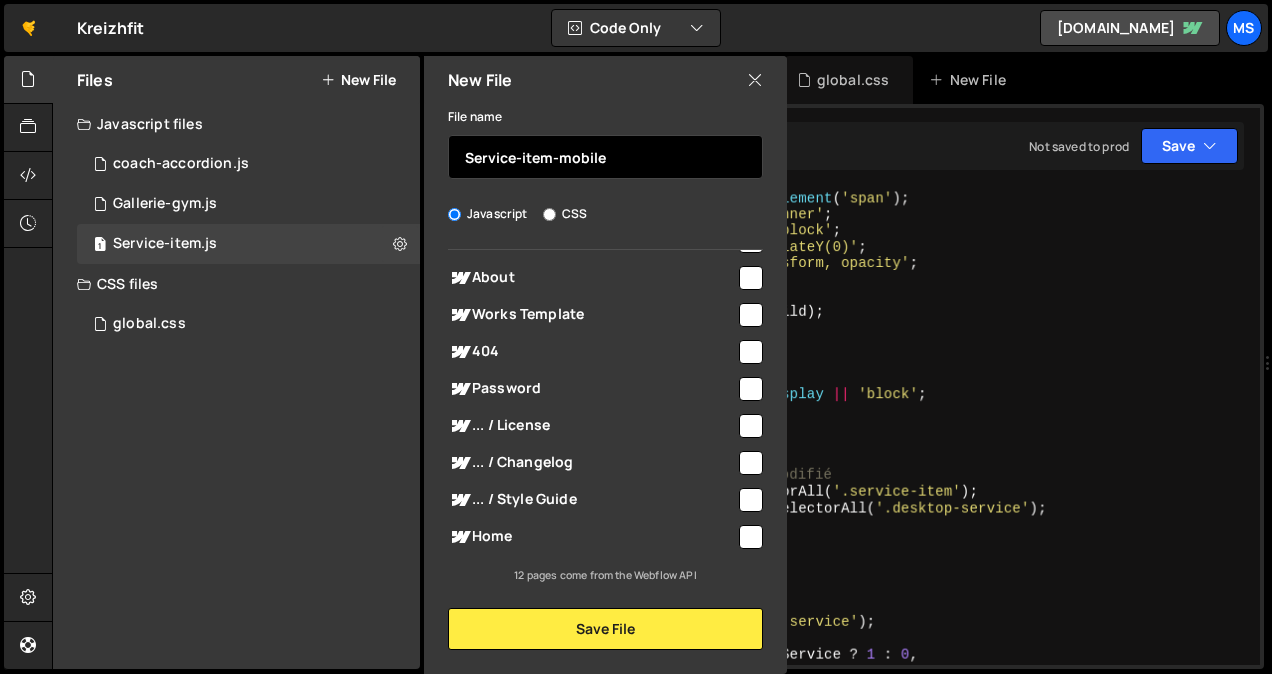 type on "Service-item-mobile" 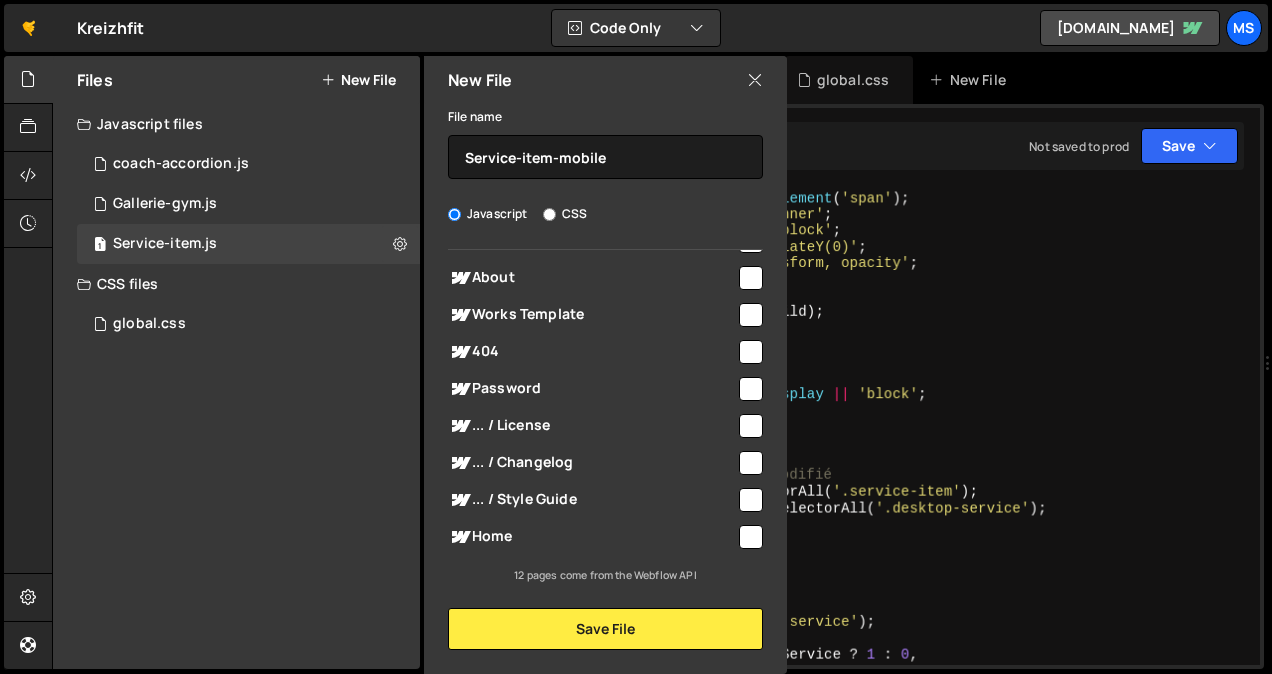 click at bounding box center (751, 537) 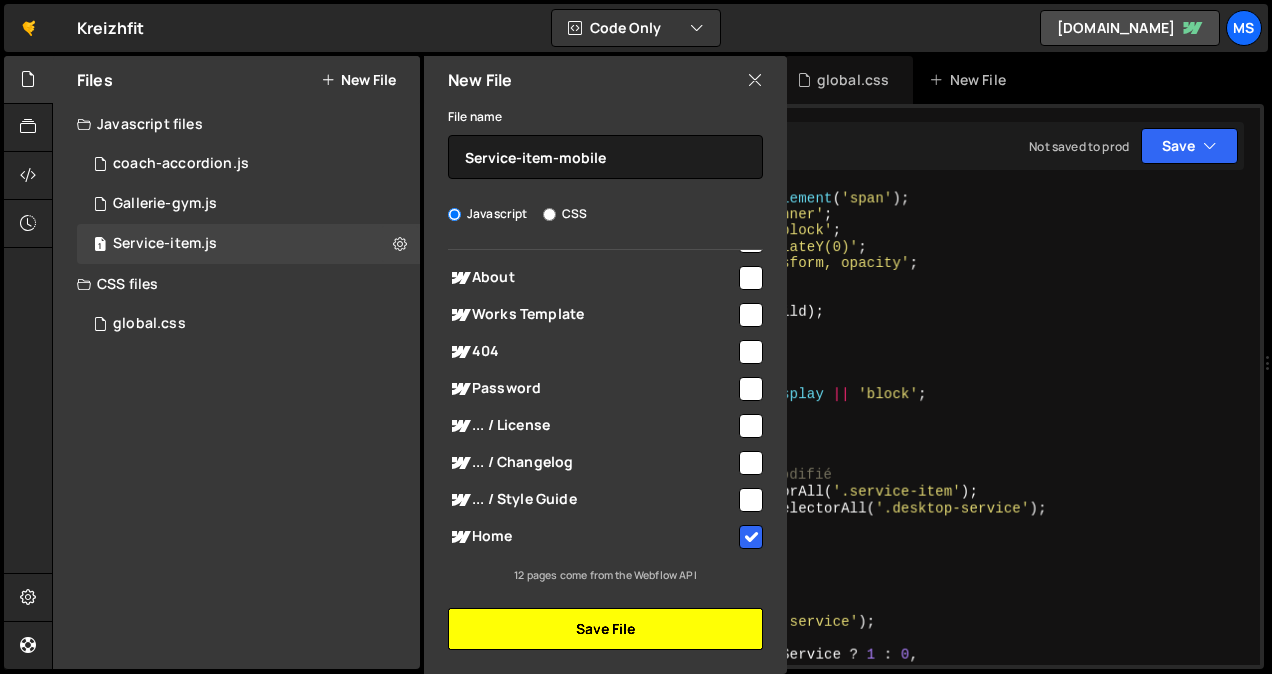 click on "Save File" at bounding box center (605, 629) 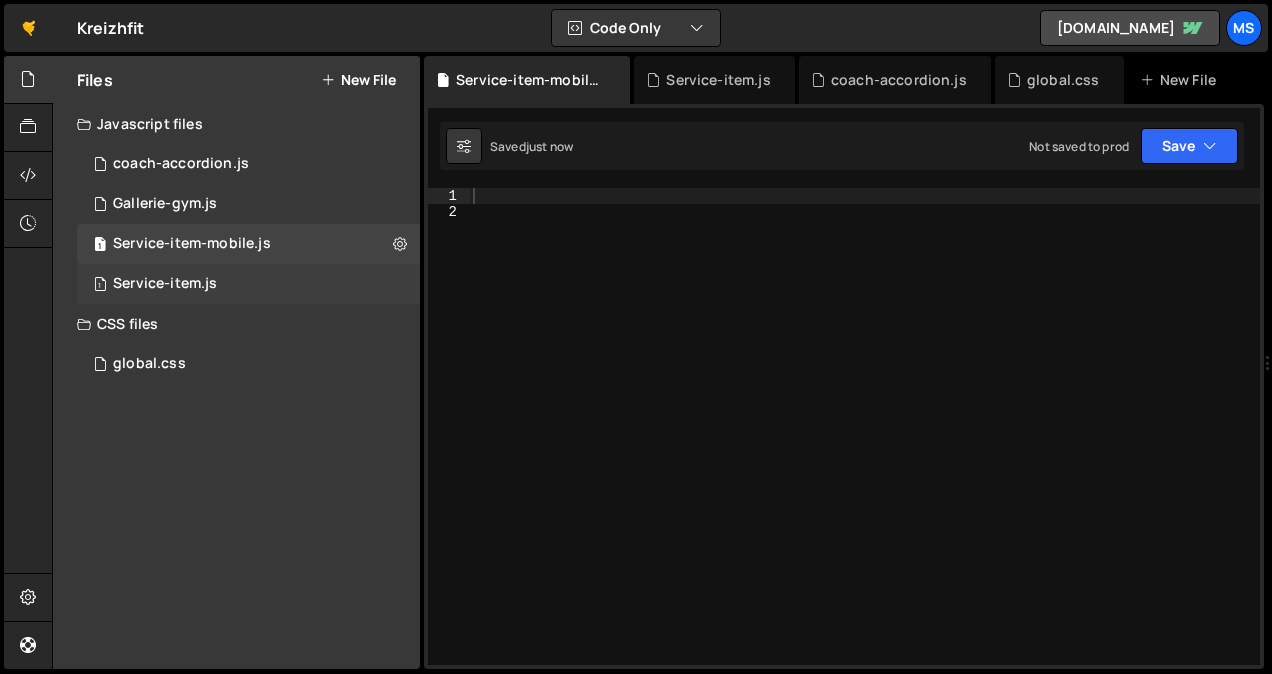 click on "1
Service-item.js
0" at bounding box center (248, 284) 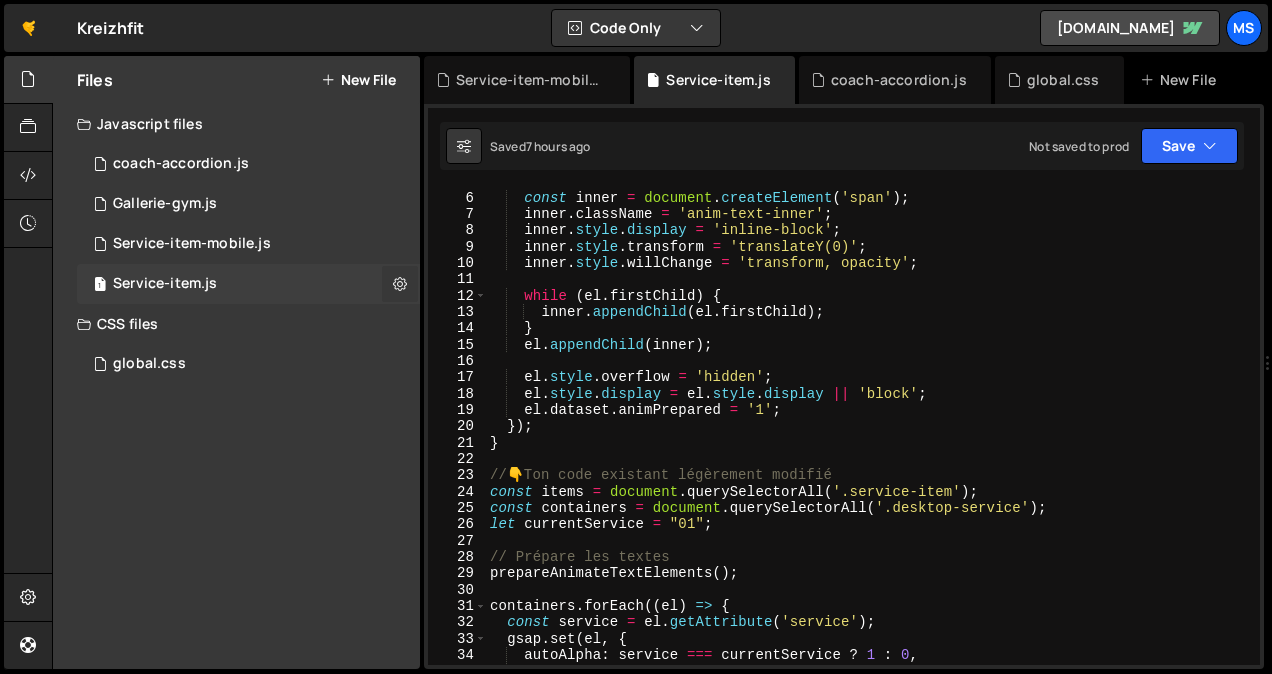 click at bounding box center (400, 283) 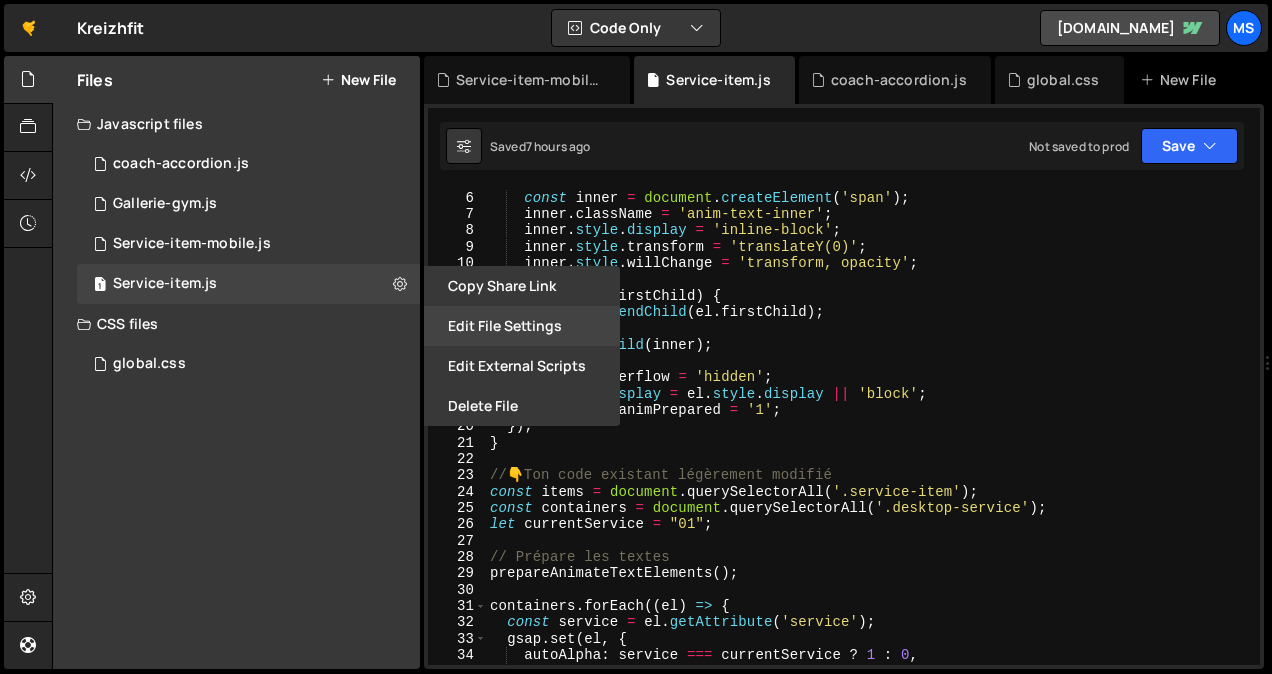 click on "Edit File Settings" at bounding box center (522, 326) 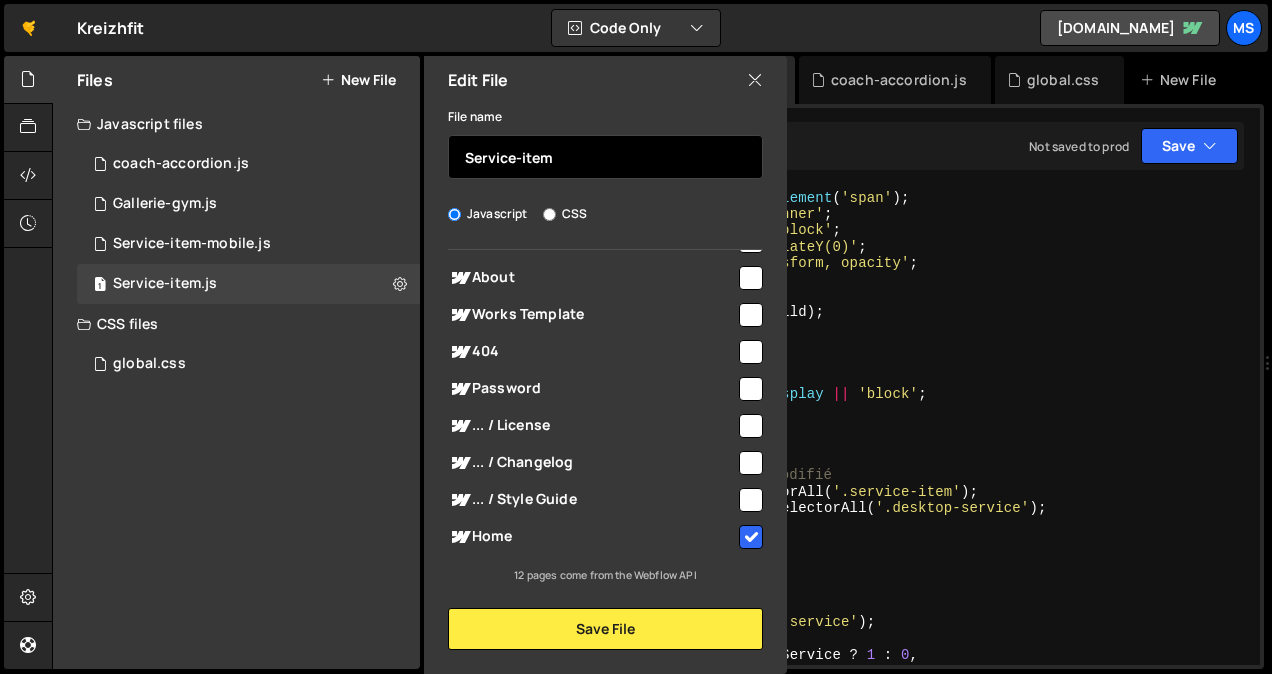 click on "Service-item" at bounding box center (605, 157) 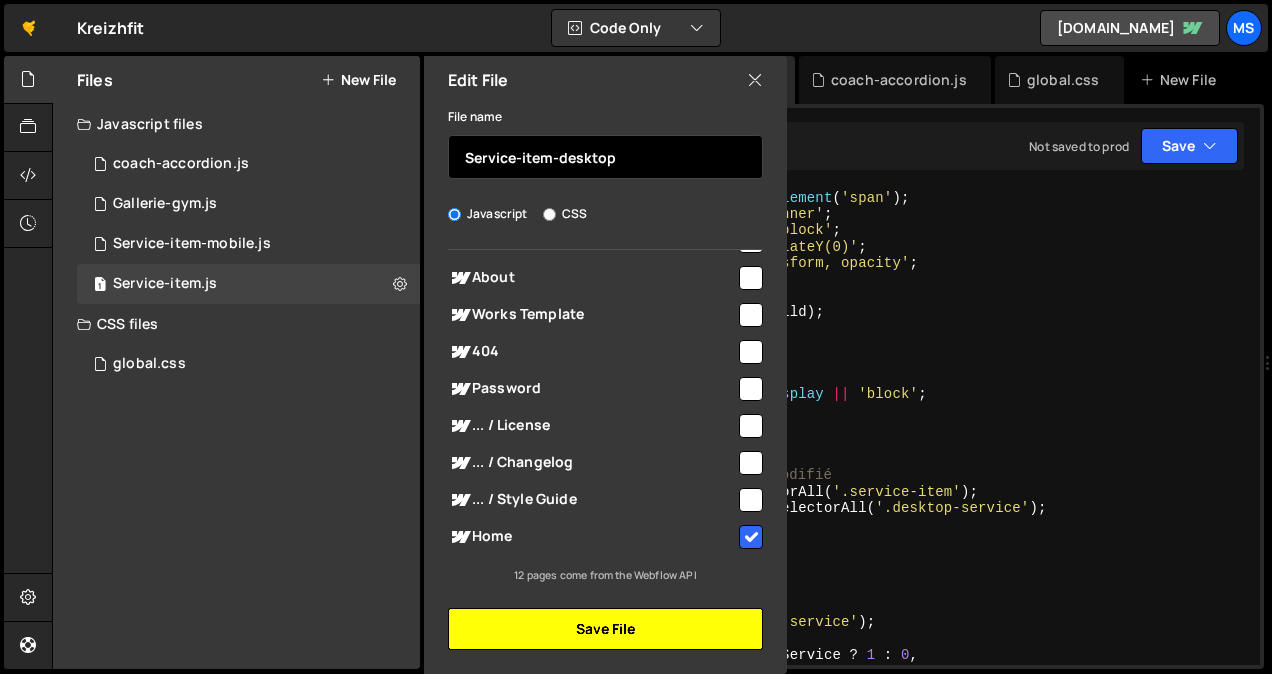 type on "Service-item-desktop" 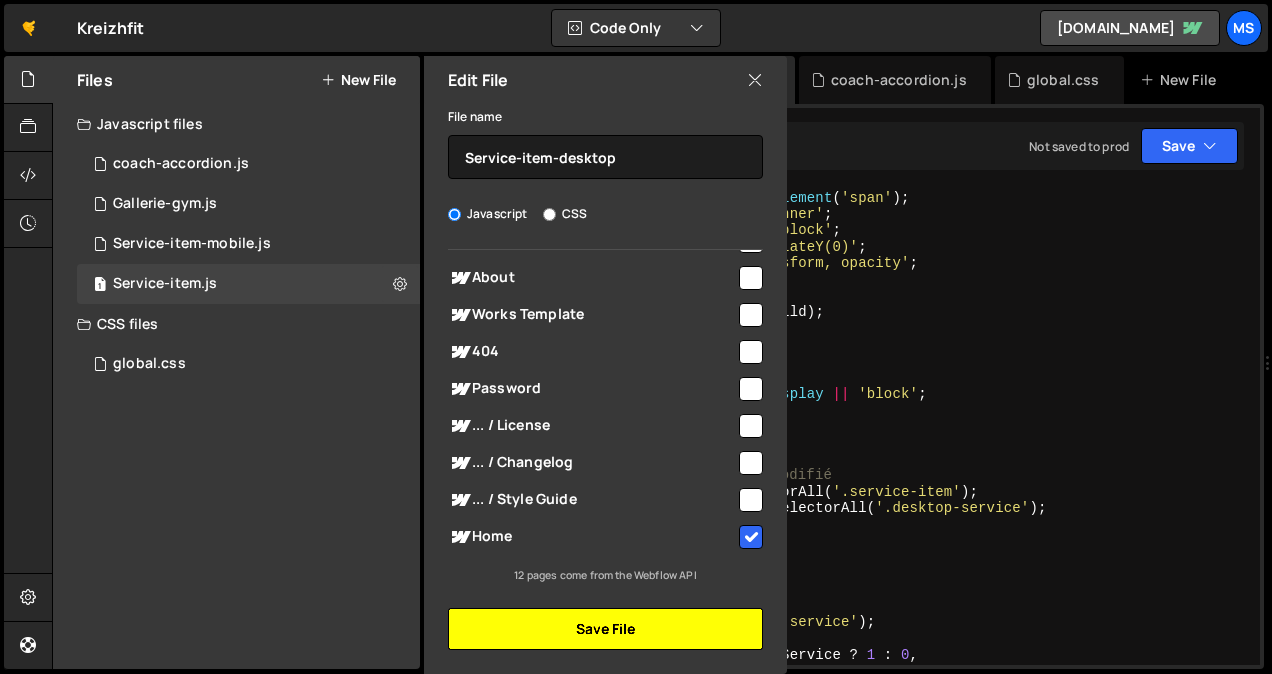 click on "Save File" at bounding box center (605, 629) 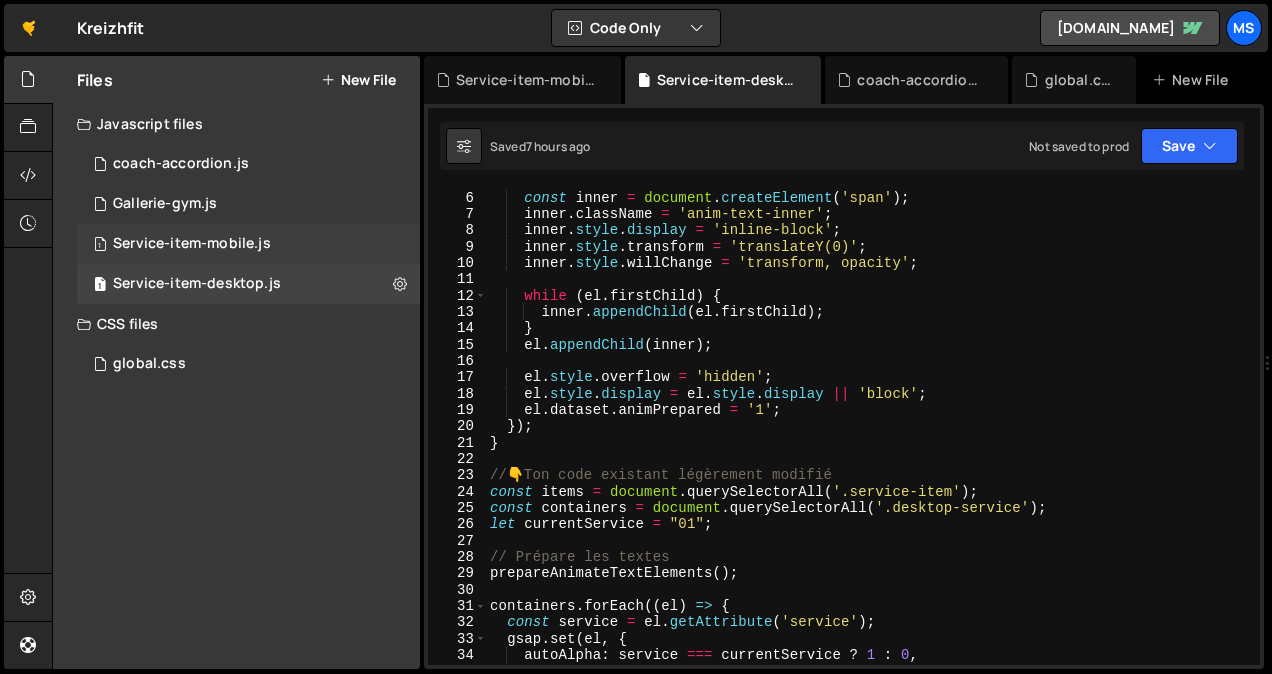 click on "Service-item-mobile.js" at bounding box center (192, 244) 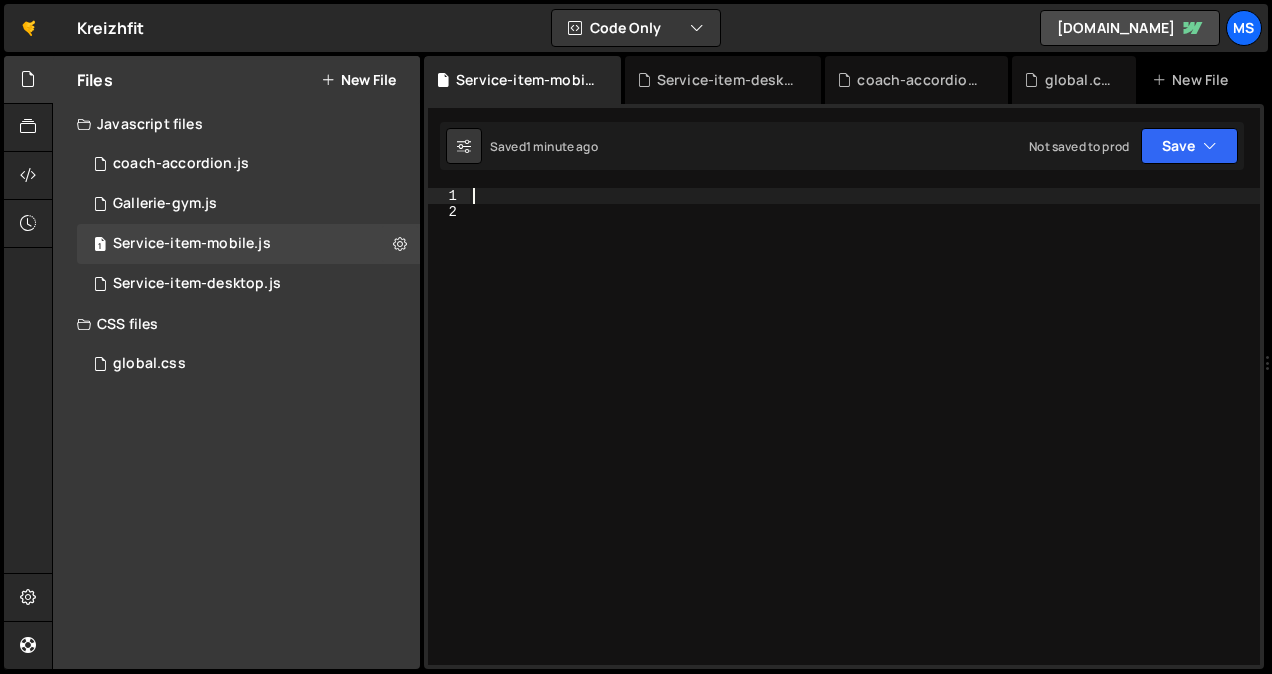 click at bounding box center (864, 443) 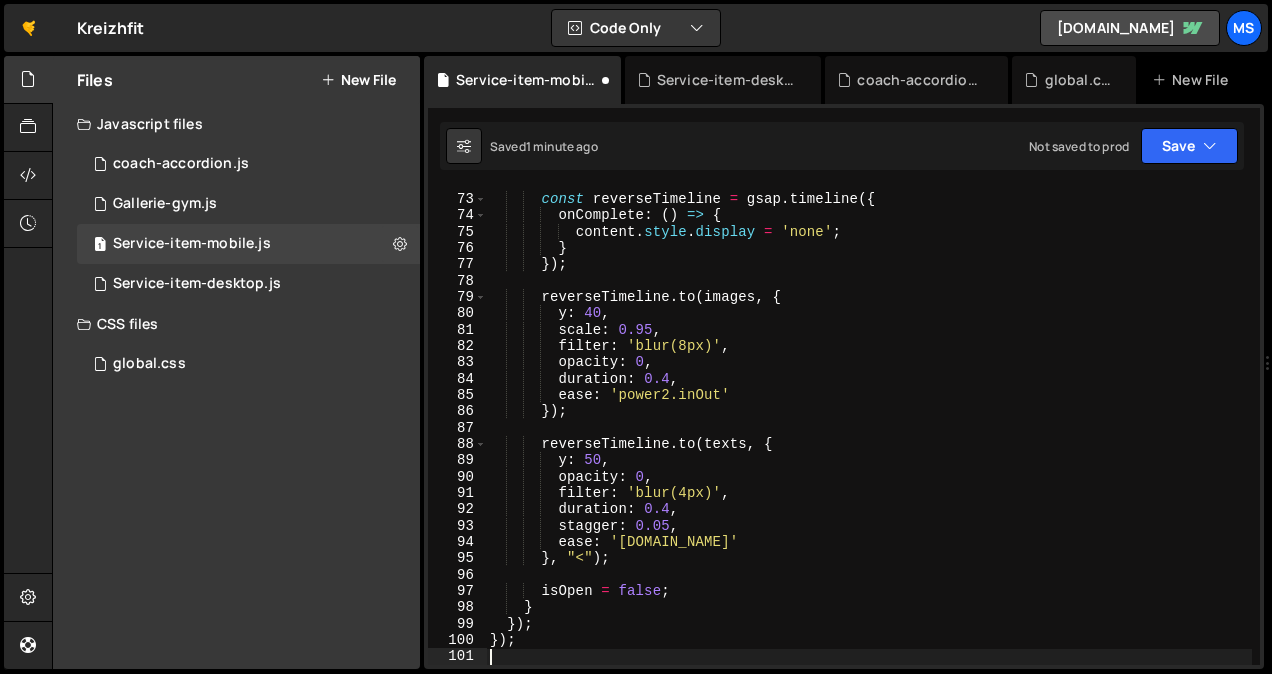 scroll, scrollTop: 1172, scrollLeft: 0, axis: vertical 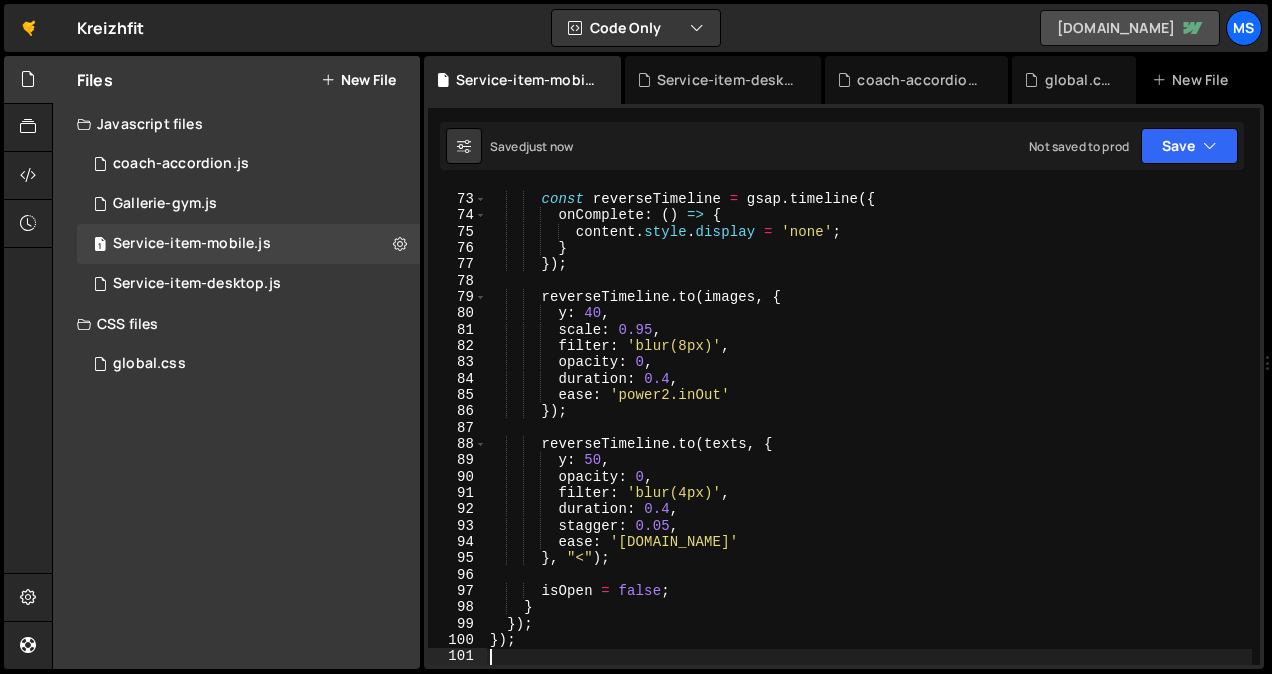 click on "[DOMAIN_NAME]" at bounding box center [1130, 28] 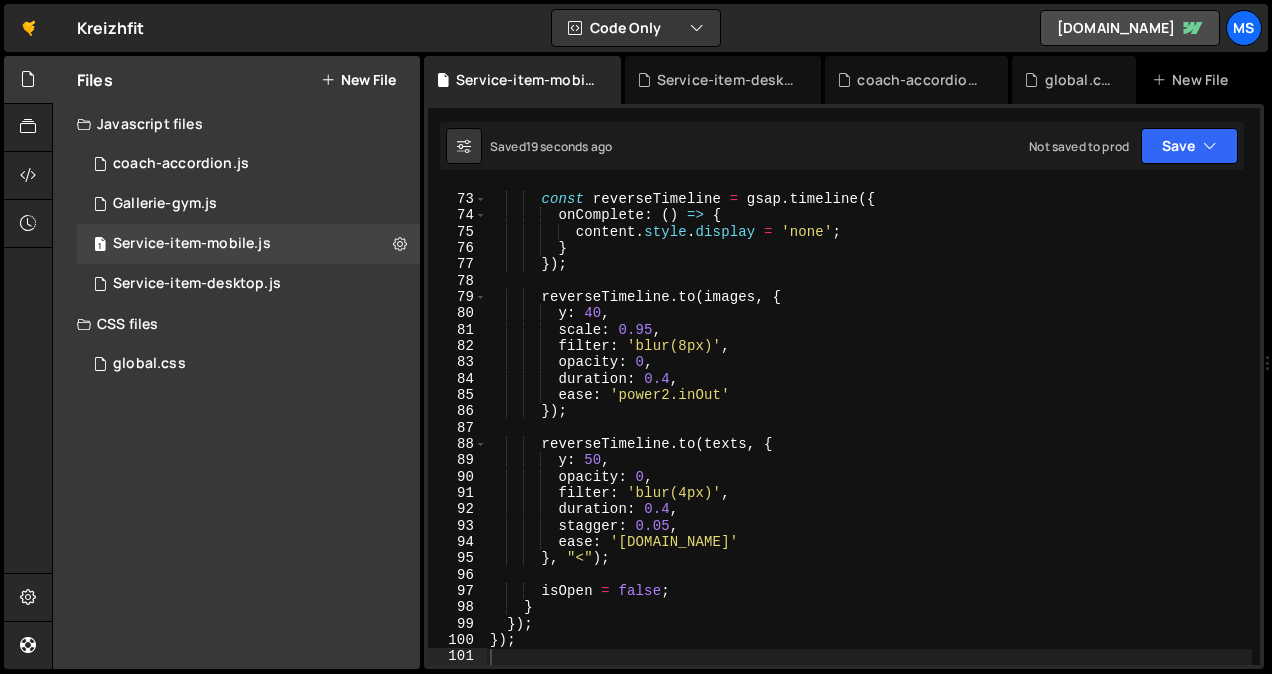 type on "});" 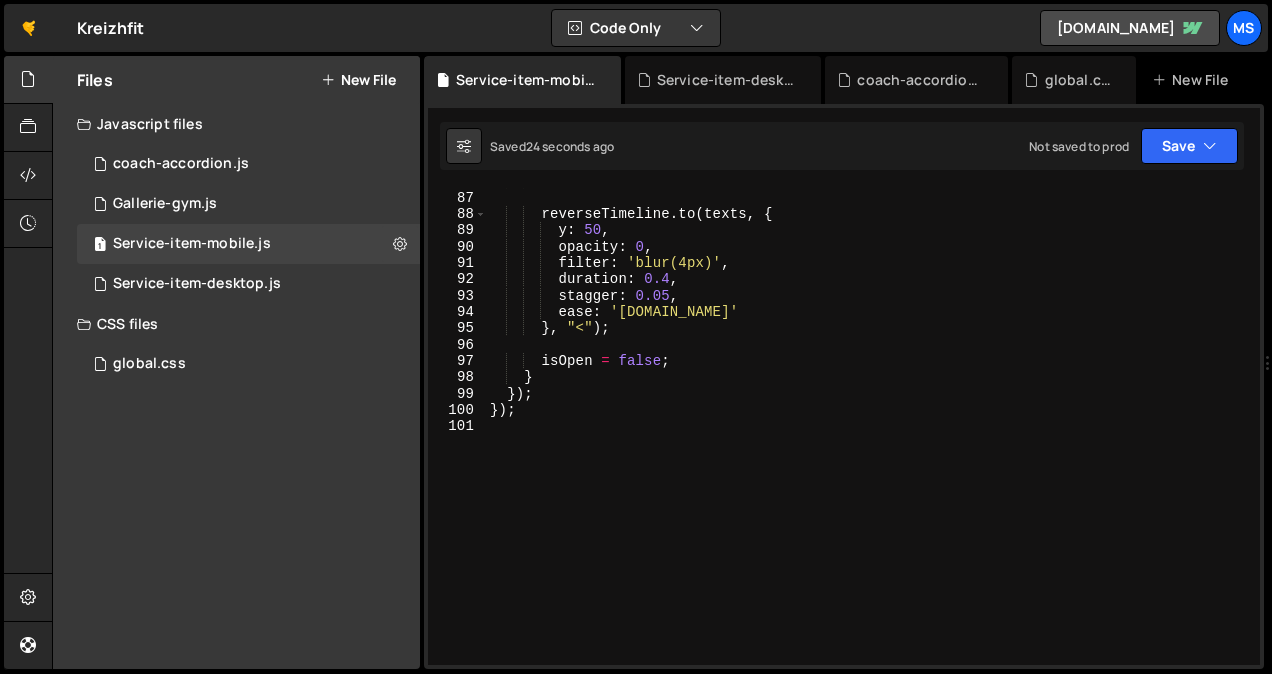scroll, scrollTop: 1383, scrollLeft: 0, axis: vertical 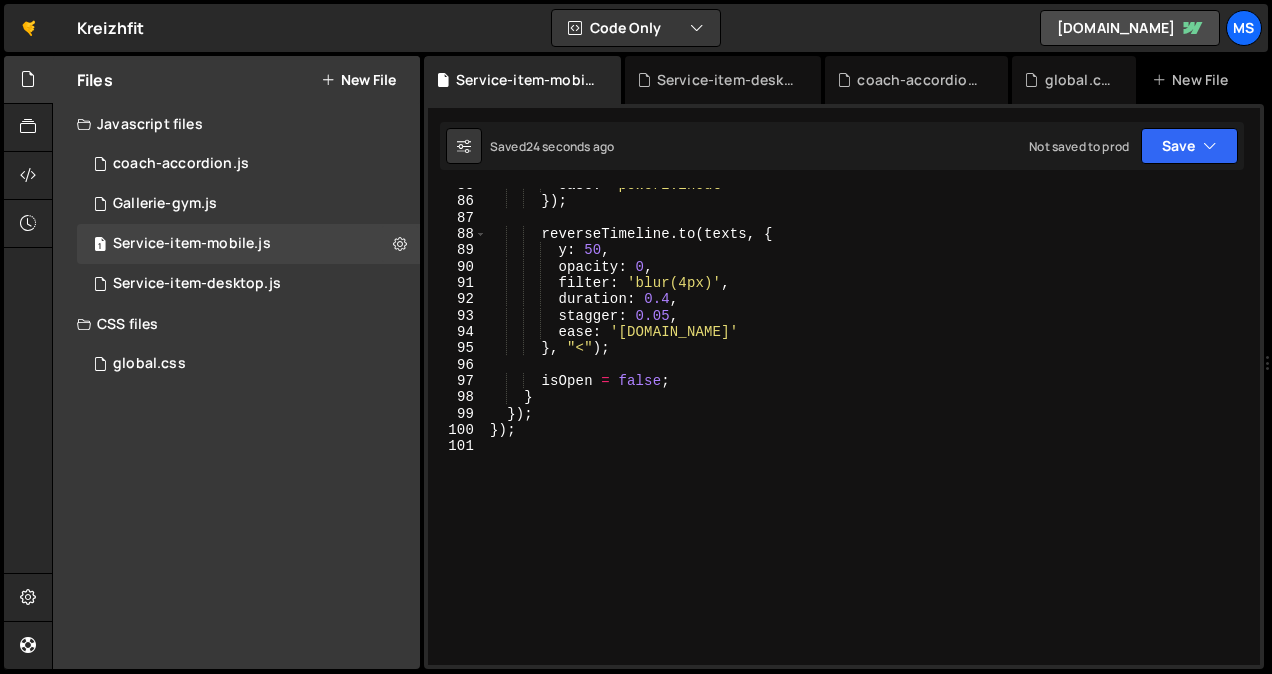 click on "ease :   'power2.inOut'          }) ;          reverseTimeline . to ( texts ,   {             y :   50 ,             opacity :   0 ,             filter :   'blur(4px)' ,             duration :   0.4 ,             stagger :   0.05 ,             ease :   '[DOMAIN_NAME]'          } ,   "<" ) ;          isOpen   =   false ;       }    }) ; }) ;" at bounding box center (869, 432) 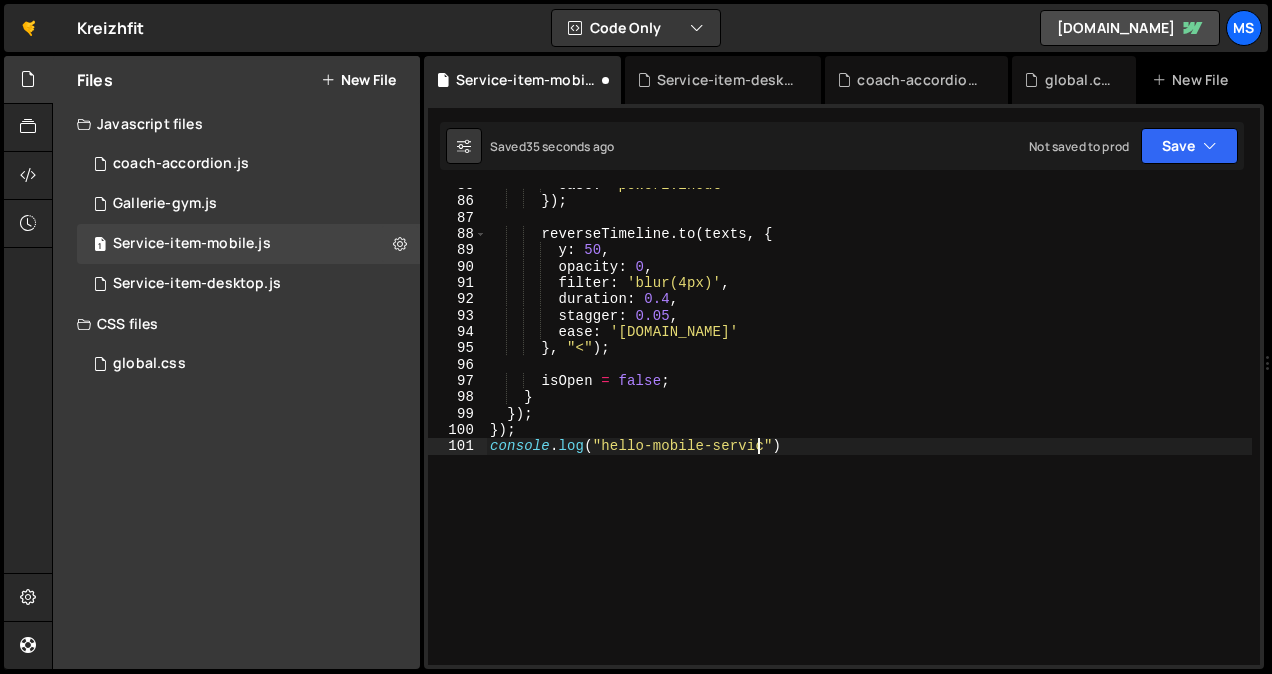 scroll, scrollTop: 0, scrollLeft: 19, axis: horizontal 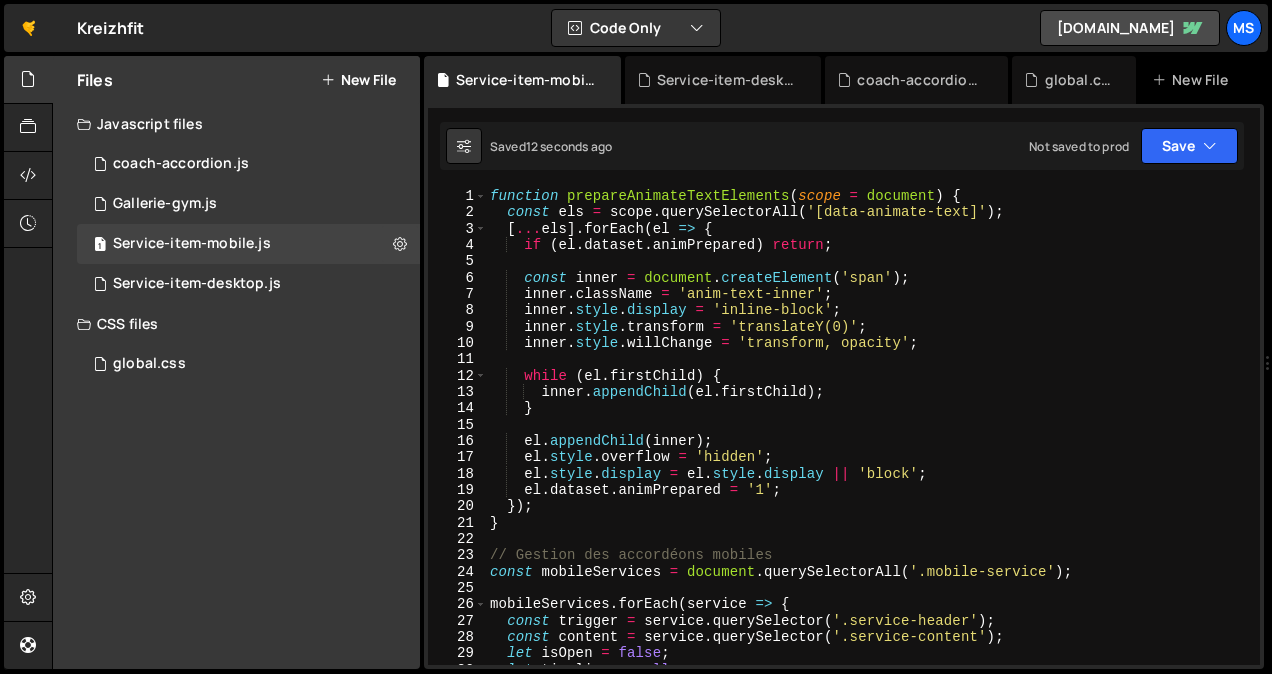click on "function   prepareAnimateTextElements ( scope   =   document )   {    const   els   =   scope . querySelectorAll ( '[data-animate-text]' ) ;    [ ... els ] . forEach ( el   =>   {       if   ( el . dataset . animPrepared )   return ;       const   inner   =   document . createElement ( 'span' ) ;       inner . className   =   'anim-text-inner' ;       inner . style . display   =   'inline-block' ;       inner . style . transform   =   'translateY(0)' ;       inner . style . willChange   =   'transform, opacity' ;       while   ( el . firstChild )   {          inner . appendChild ( el . firstChild ) ;       }       el . appendChild ( inner ) ;       el . style . overflow   =   'hidden' ;       el . style . display   =   el . style . display   ||   'block' ;       el . dataset . animPrepared   =   '1' ;    }) ; } // Gestion des accordéons mobiles const   mobileServices   =   document . querySelectorAll ( '.mobile-service' ) ; mobileServices . forEach ( service   =>   {    const   trigger   =   service . ( ) ;" at bounding box center (869, 443) 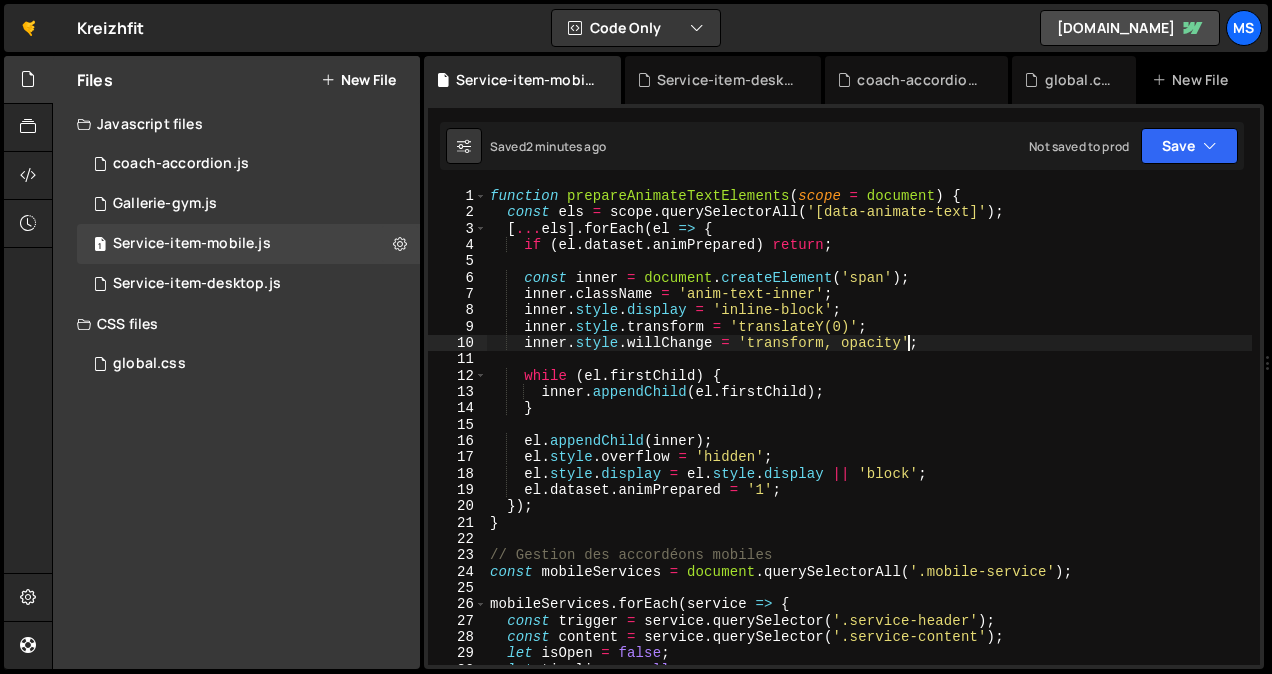 click on "function   prepareAnimateTextElements ( scope   =   document )   {    const   els   =   scope . querySelectorAll ( '[data-animate-text]' ) ;    [ ... els ] . forEach ( el   =>   {       if   ( el . dataset . animPrepared )   return ;       const   inner   =   document . createElement ( 'span' ) ;       inner . className   =   'anim-text-inner' ;       inner . style . display   =   'inline-block' ;       inner . style . transform   =   'translateY(0)' ;       inner . style . willChange   =   'transform, opacity' ;       while   ( el . firstChild )   {          inner . appendChild ( el . firstChild ) ;       }       el . appendChild ( inner ) ;       el . style . overflow   =   'hidden' ;       el . style . display   =   el . style . display   ||   'block' ;       el . dataset . animPrepared   =   '1' ;    }) ; } // Gestion des accordéons mobiles const   mobileServices   =   document . querySelectorAll ( '.mobile-service' ) ; mobileServices . forEach ( service   =>   {    const   trigger   =   service . ( ) ;" at bounding box center (869, 443) 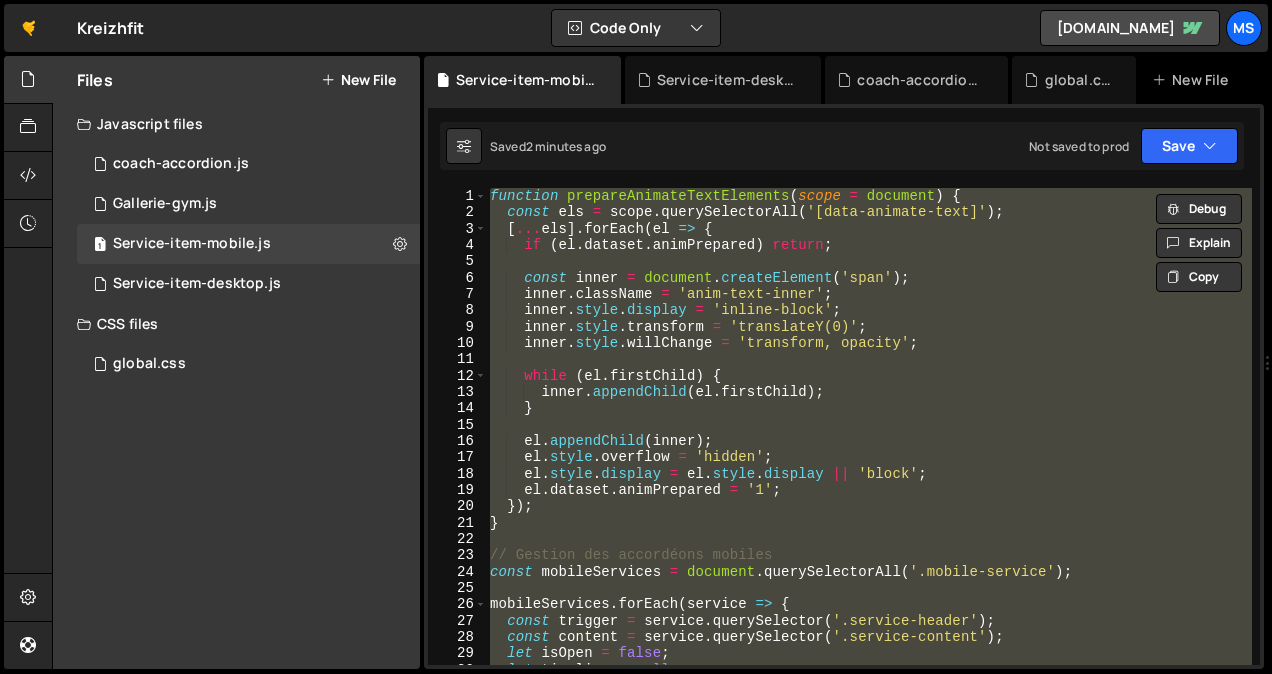 paste 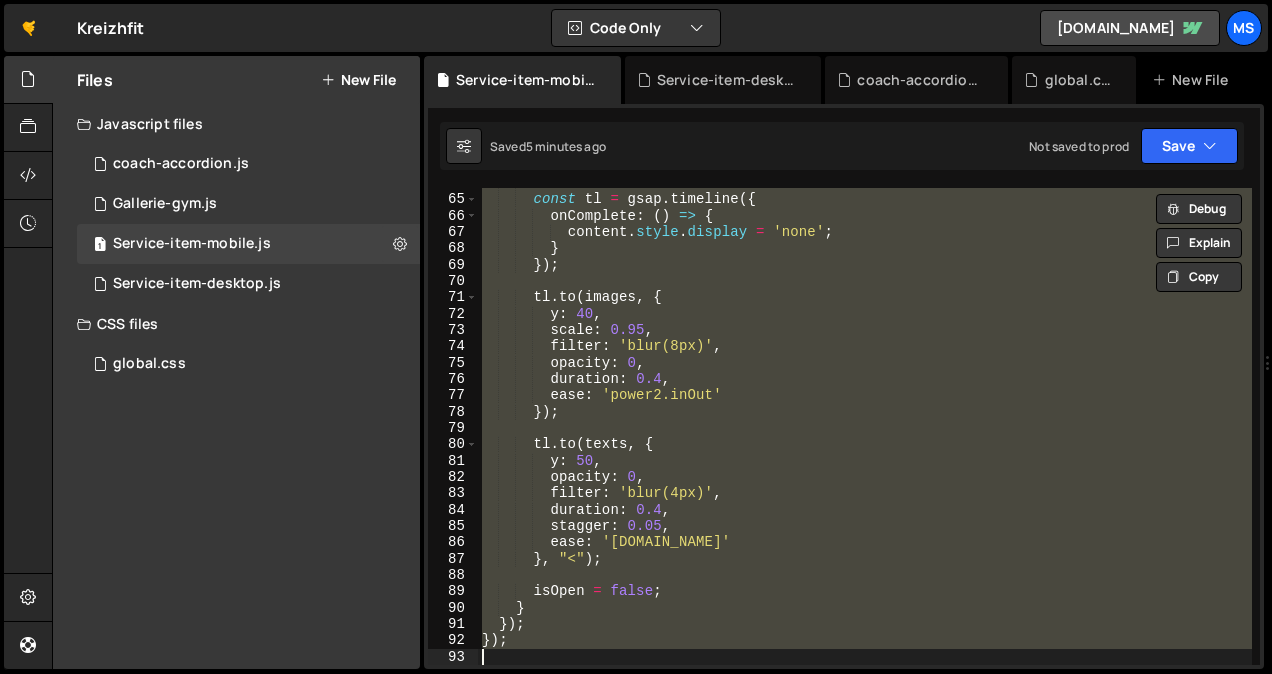 type on "// });" 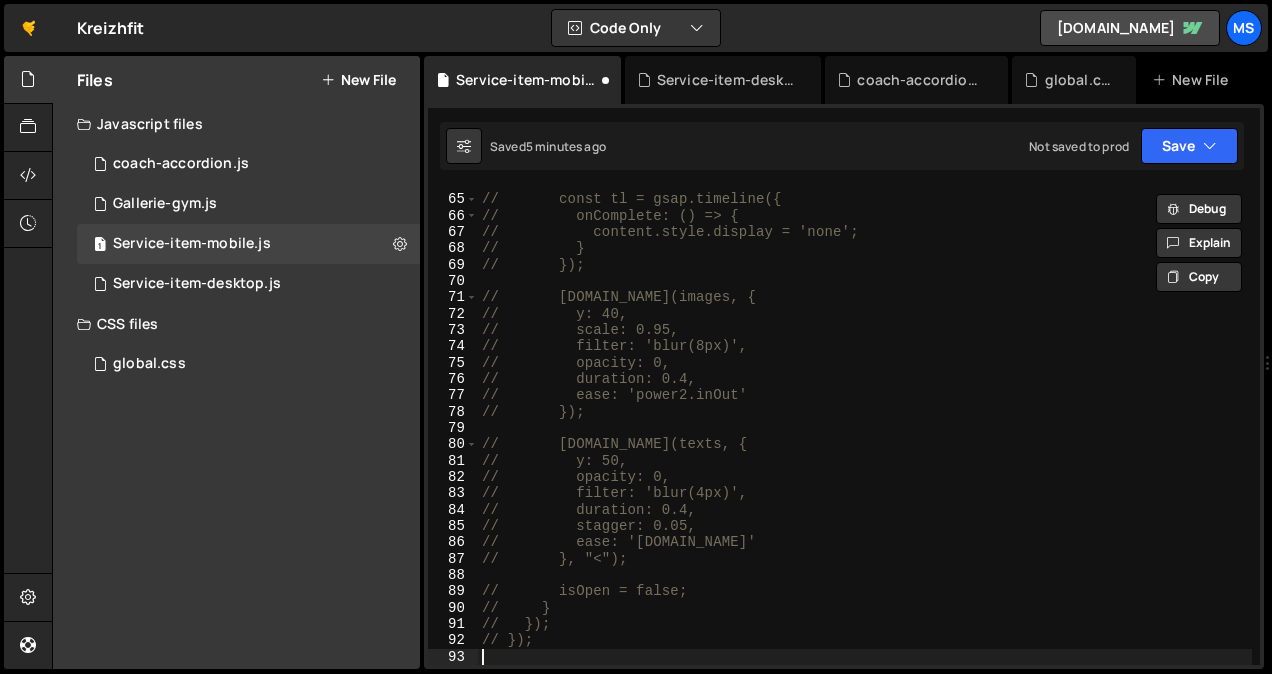 scroll, scrollTop: 2887, scrollLeft: 0, axis: vertical 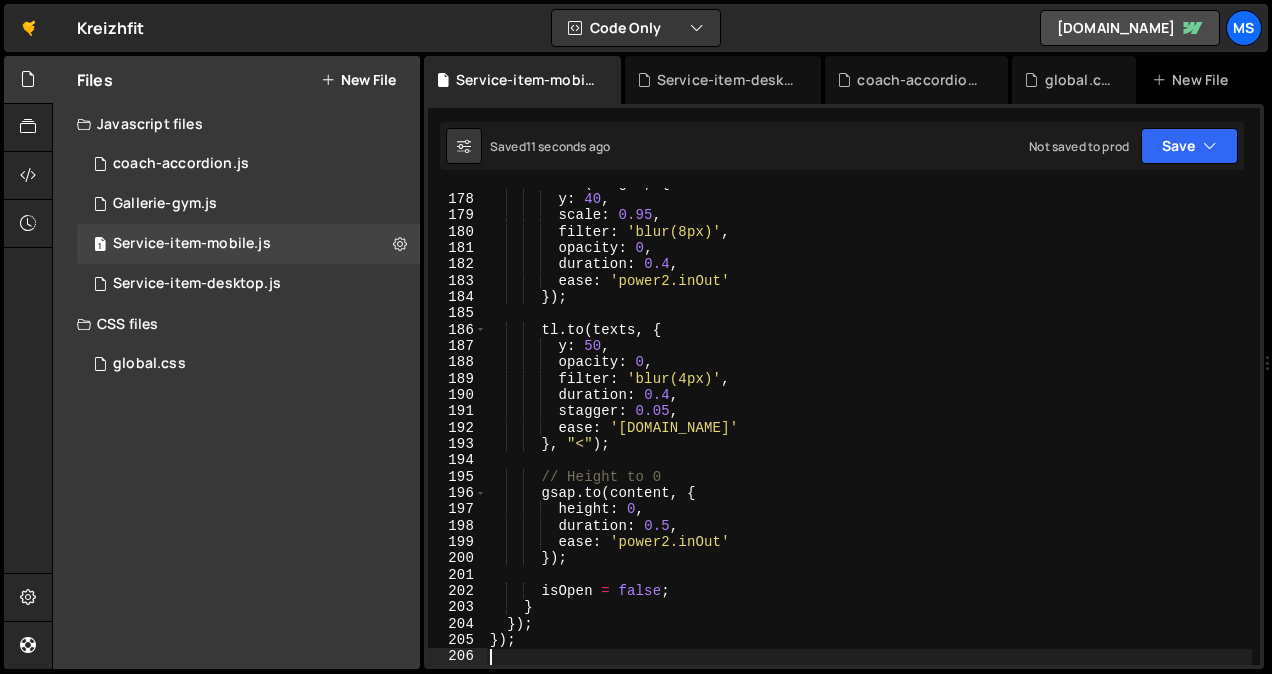 type on "});" 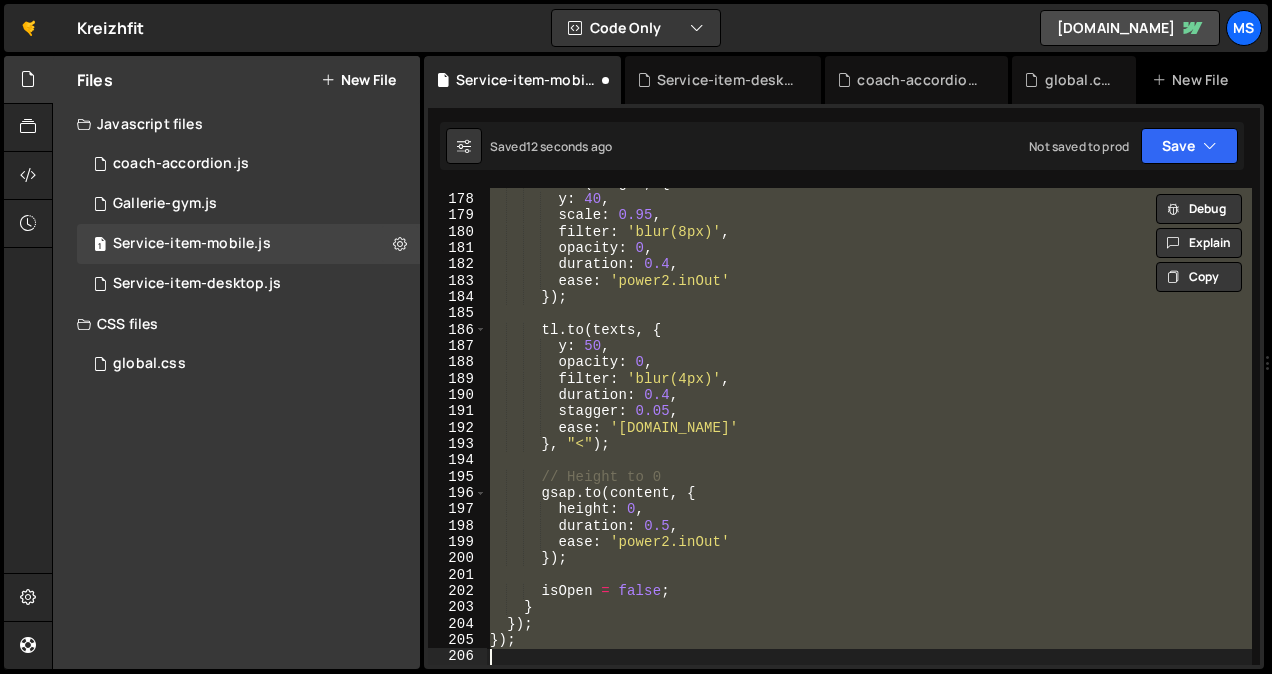 scroll, scrollTop: 1264, scrollLeft: 0, axis: vertical 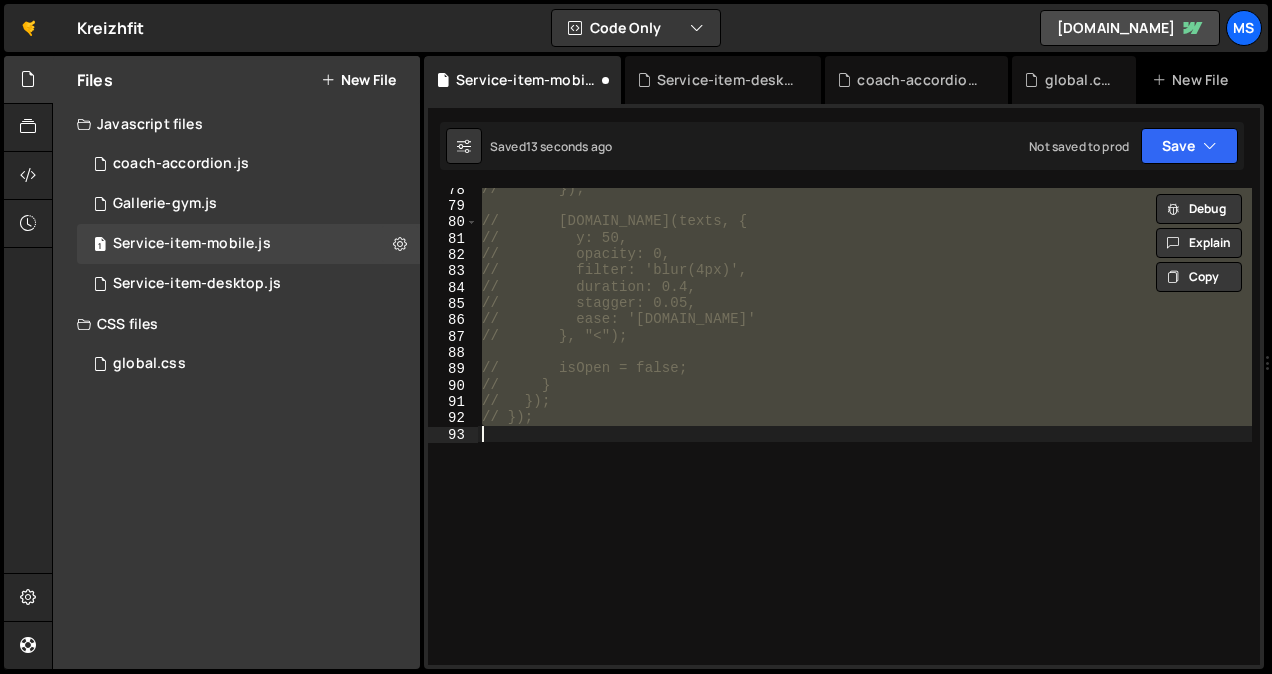 type on "});" 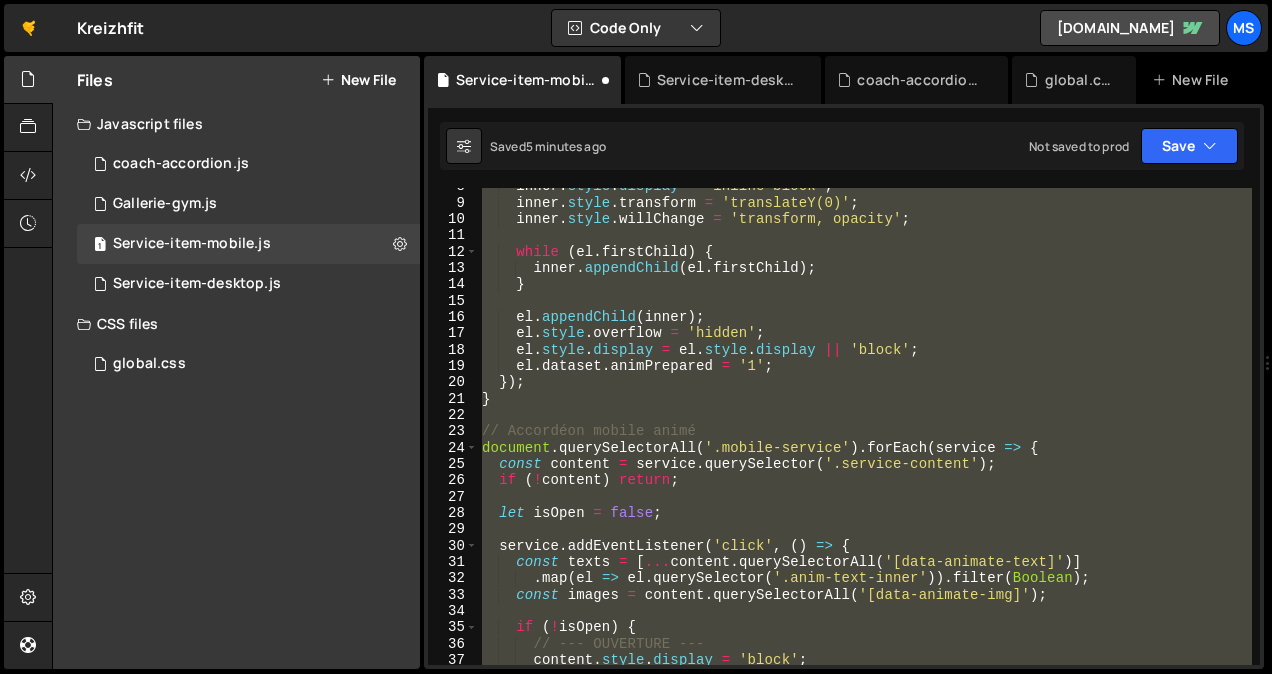 scroll, scrollTop: 0, scrollLeft: 0, axis: both 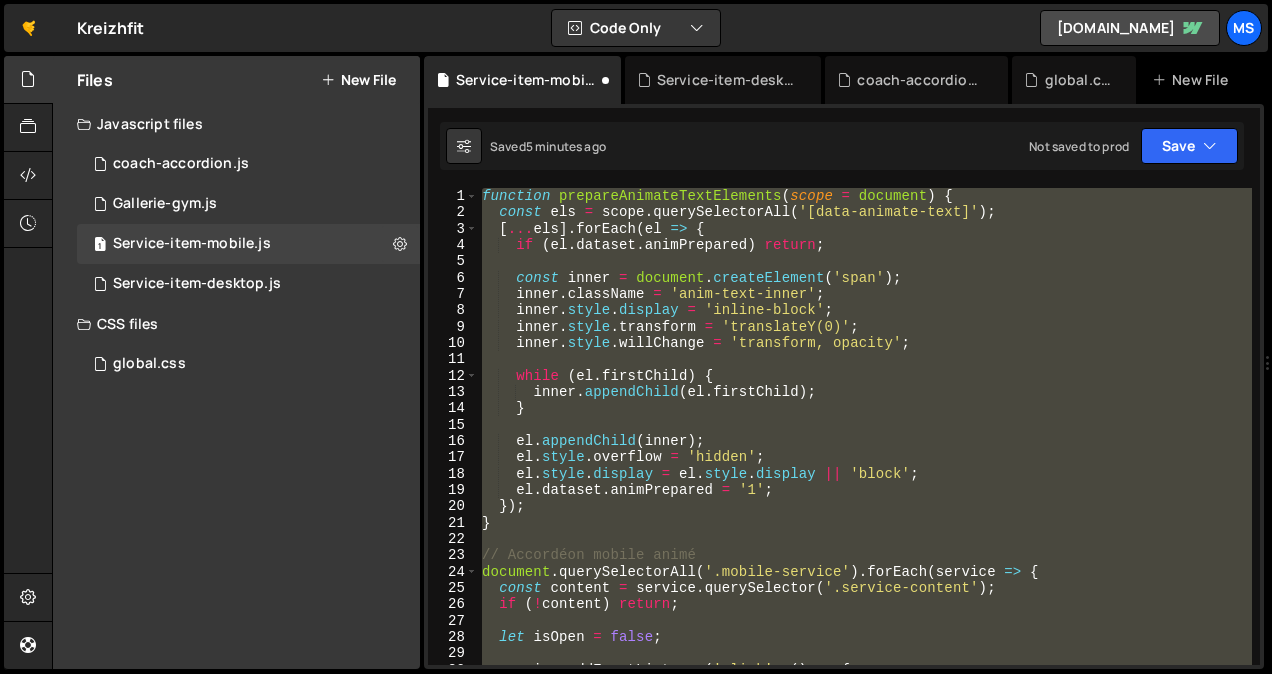 click on "function   prepareAnimateTextElements ( scope   =   document )   {    const   els   =   scope . querySelectorAll ( '[data-animate-text]' ) ;    [ ... els ] . forEach ( el   =>   {       if   ( el . dataset . animPrepared )   return ;       const   inner   =   document . createElement ( 'span' ) ;       inner . className   =   'anim-text-inner' ;       inner . style . display   =   'inline-block' ;       inner . style . transform   =   'translateY(0)' ;       inner . style . willChange   =   'transform, opacity' ;       while   ( el . firstChild )   {          inner . appendChild ( el . firstChild ) ;       }       el . appendChild ( inner ) ;       el . style . overflow   =   'hidden' ;       el . style . display   =   el . style . display   ||   'block' ;       el . dataset . animPrepared   =   '1' ;    }) ; } // Accordéon mobile animé document . querySelectorAll ( '.mobile-service' ) . forEach ( service   =>   {    const   content   =   service . querySelector ( '.service-content' ) ;    if   ( ! content" at bounding box center (865, 426) 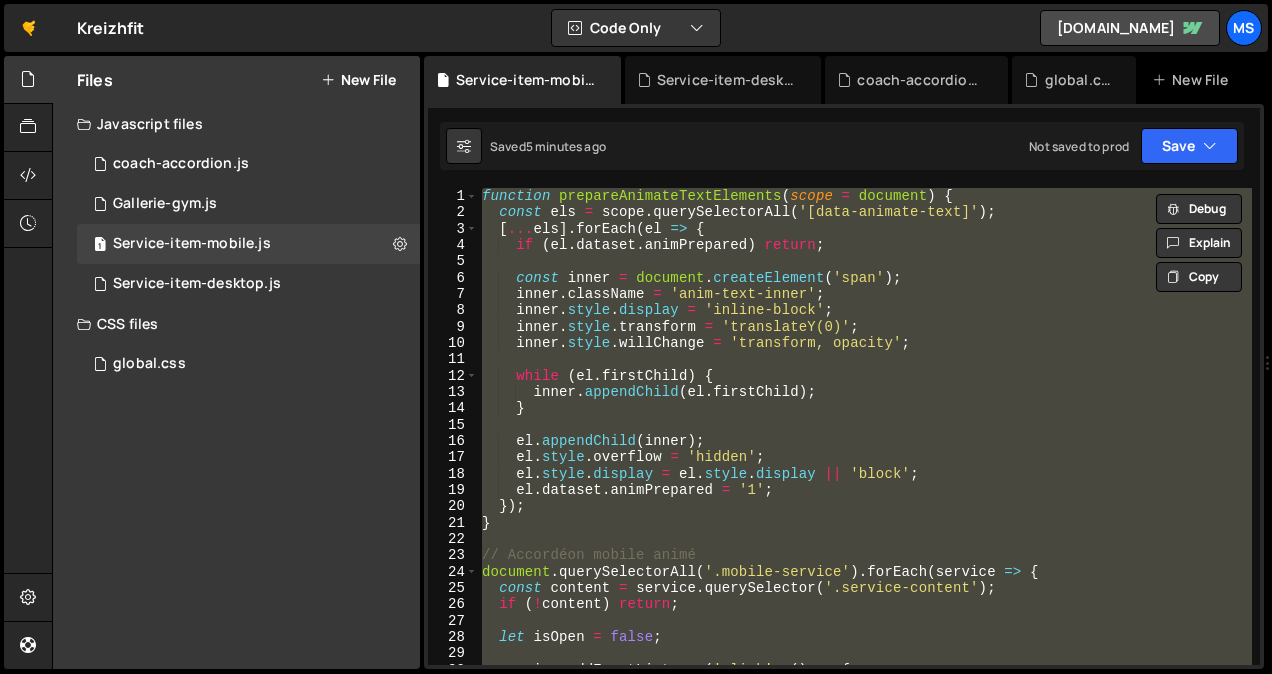 type on "// });" 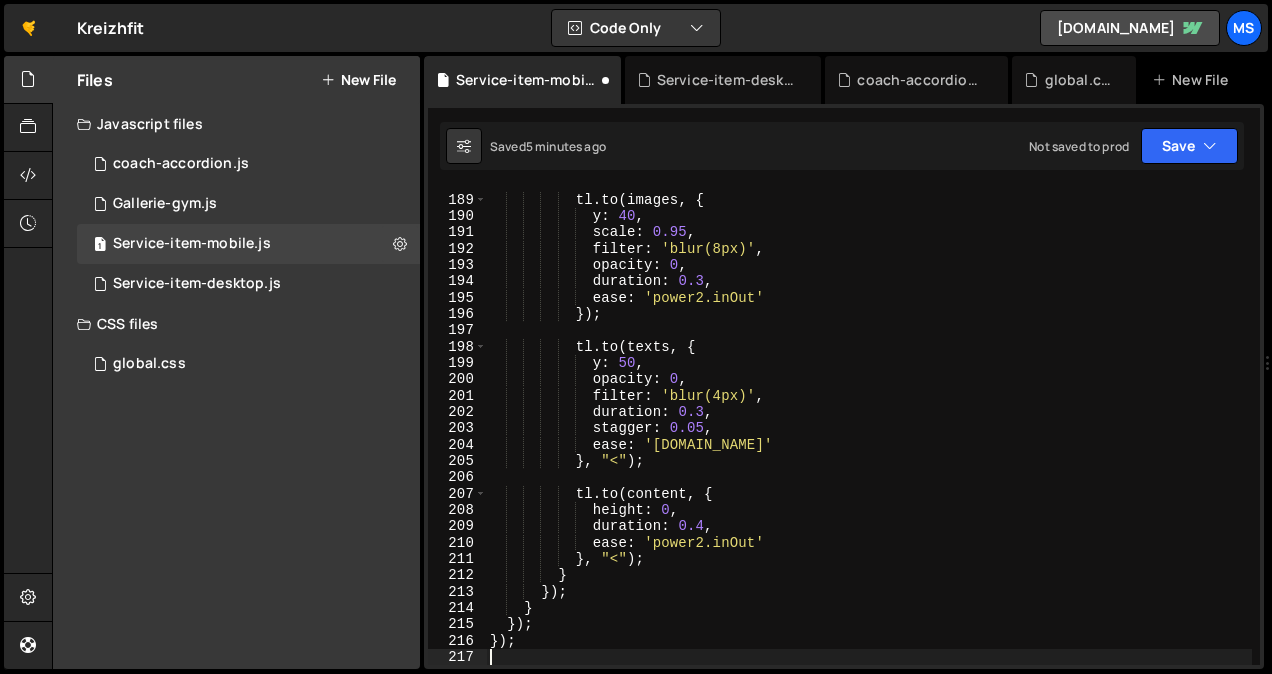 scroll, scrollTop: 3067, scrollLeft: 0, axis: vertical 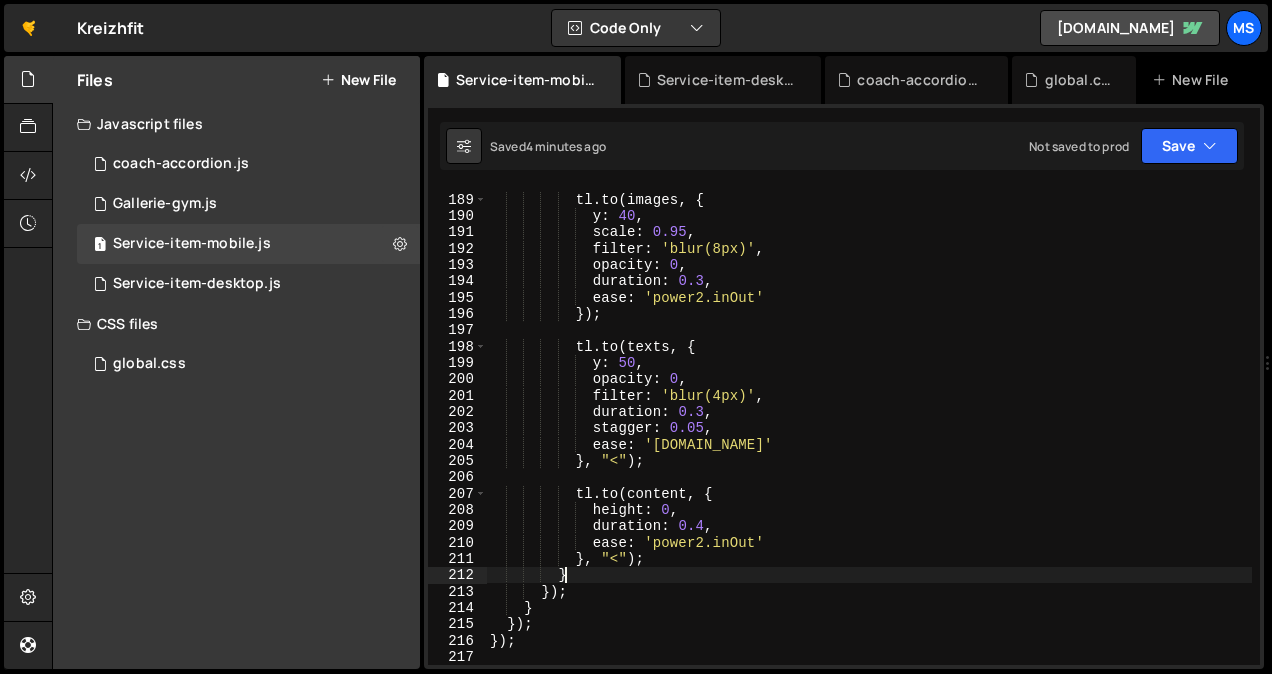 click on "tl . to ( images ,   {                   y :   40 ,                   scale :   0.95 ,                   filter :   'blur(8px)' ,                   opacity :   0 ,                   duration :   0.3 ,                   ease :   'power2.inOut'                }) ;                tl . to ( texts ,   {                   y :   50 ,                   opacity :   0 ,                   filter :   'blur(4px)' ,                   duration :   0.3 ,                   stagger :   0.05 ,                   ease :   '[DOMAIN_NAME]'                } ,   "<" ) ;                tl . to ( content ,   {                   height :   0 ,                   duration :   0.4 ,                   ease :   'power2.inOut'                } ,   "<" ) ;             }          }) ;       }    }) ; }) ;" at bounding box center (869, 430) 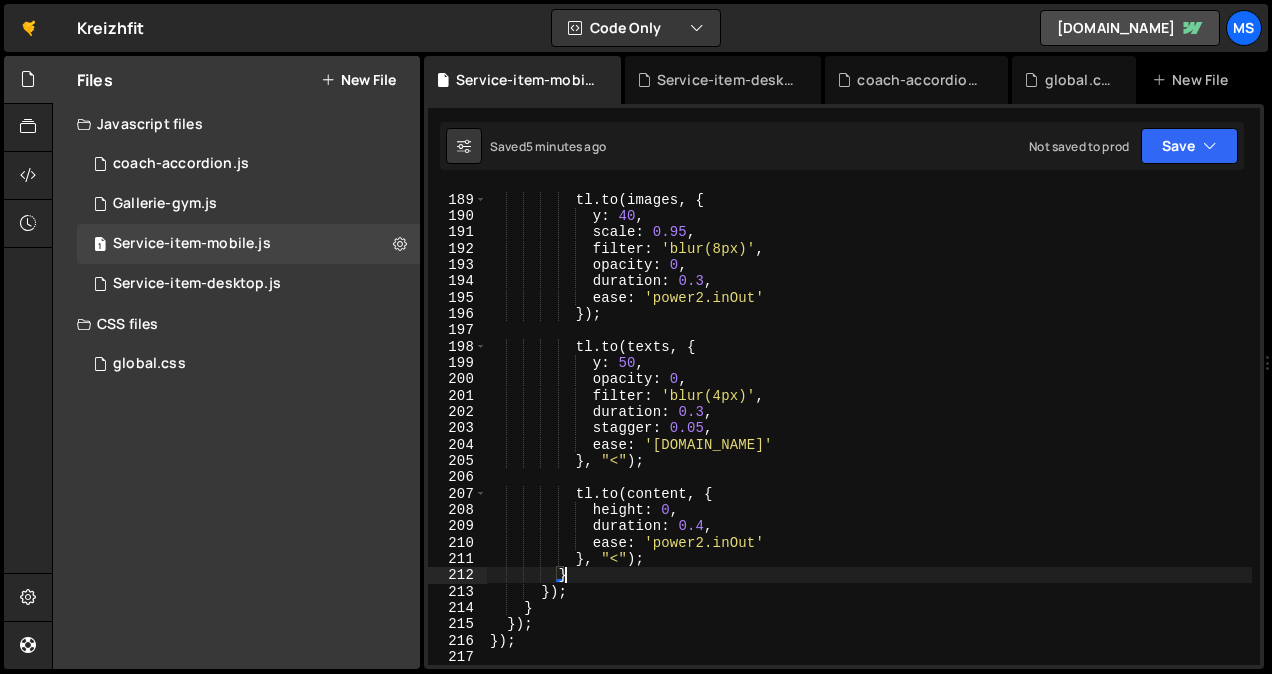 type on "});" 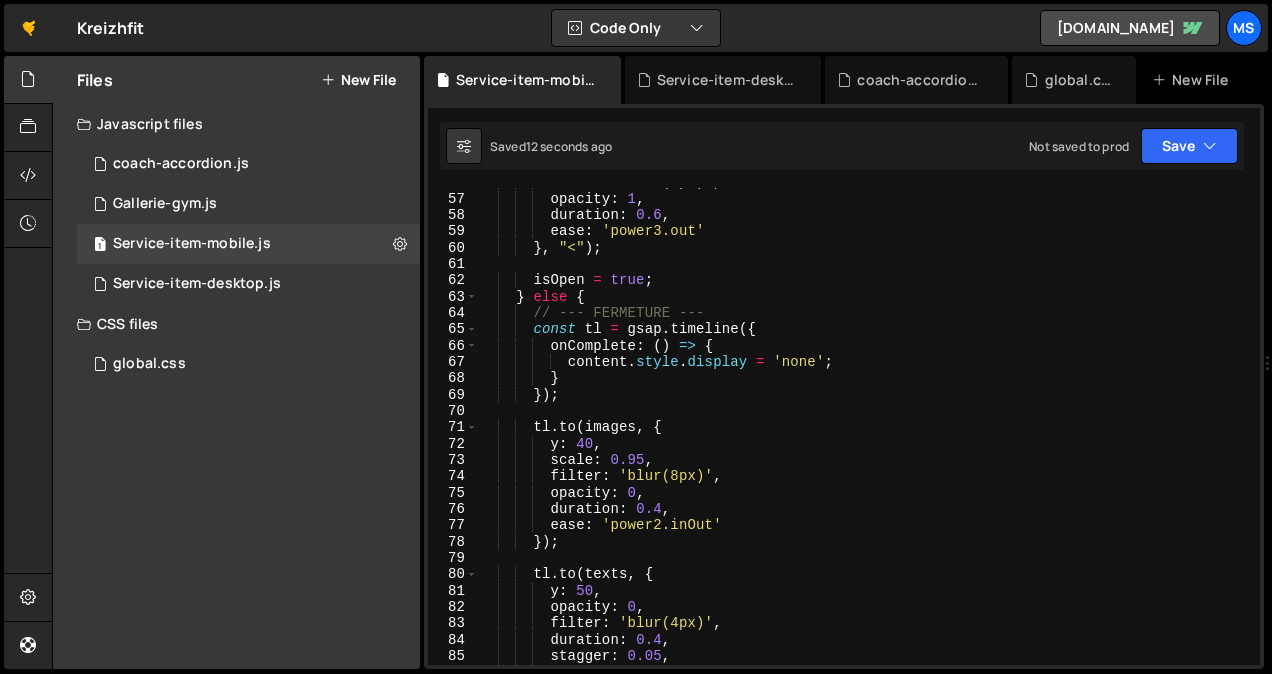 scroll, scrollTop: 772, scrollLeft: 0, axis: vertical 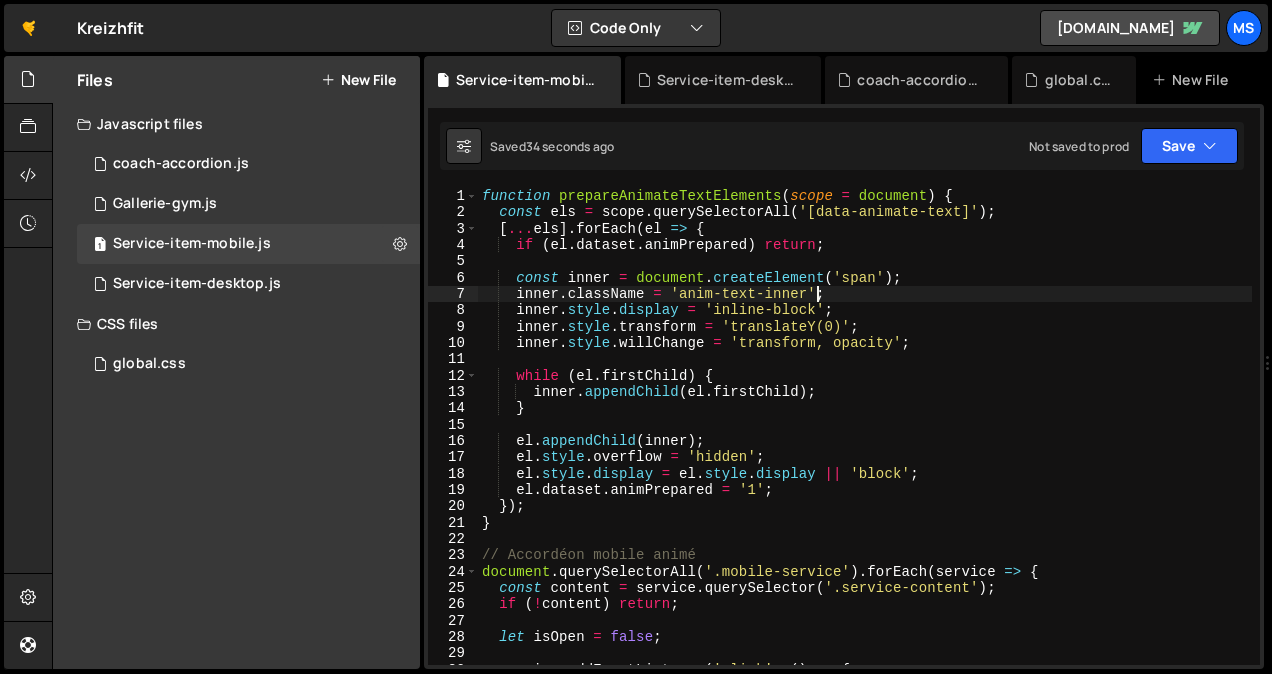 click on "function   prepareAnimateTextElements ( scope   =   document )   {    const   els   =   scope . querySelectorAll ( '[data-animate-text]' ) ;    [ ... els ] . forEach ( el   =>   {       if   ( el . dataset . animPrepared )   return ;       const   inner   =   document . createElement ( 'span' ) ;       inner . className   =   'anim-text-inner' ;       inner . style . display   =   'inline-block' ;       inner . style . transform   =   'translateY(0)' ;       inner . style . willChange   =   'transform, opacity' ;       while   ( el . firstChild )   {          inner . appendChild ( el . firstChild ) ;       }       el . appendChild ( inner ) ;       el . style . overflow   =   'hidden' ;       el . style . display   =   el . style . display   ||   'block' ;       el . dataset . animPrepared   =   '1' ;    }) ; } // Accordéon mobile animé document . querySelectorAll ( '.mobile-service' ) . forEach ( service   =>   {    const   content   =   service . querySelector ( '.service-content' ) ;    if   ( ! content" at bounding box center (865, 443) 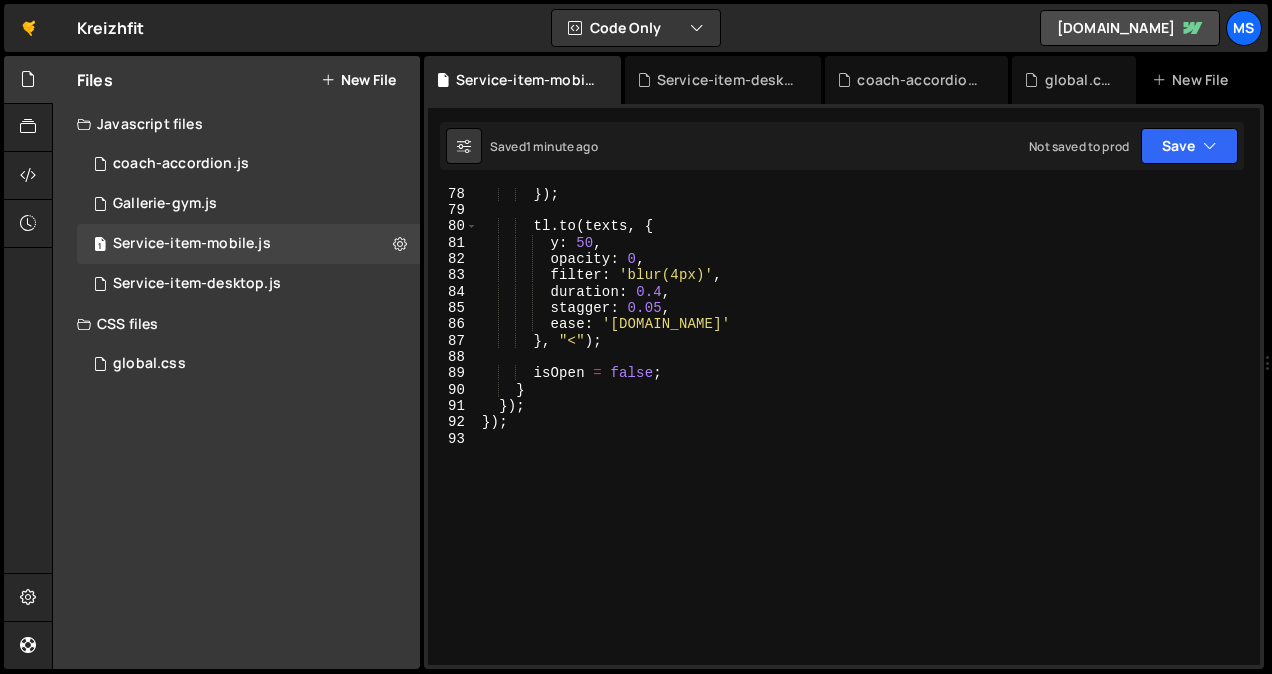 scroll, scrollTop: 1240, scrollLeft: 0, axis: vertical 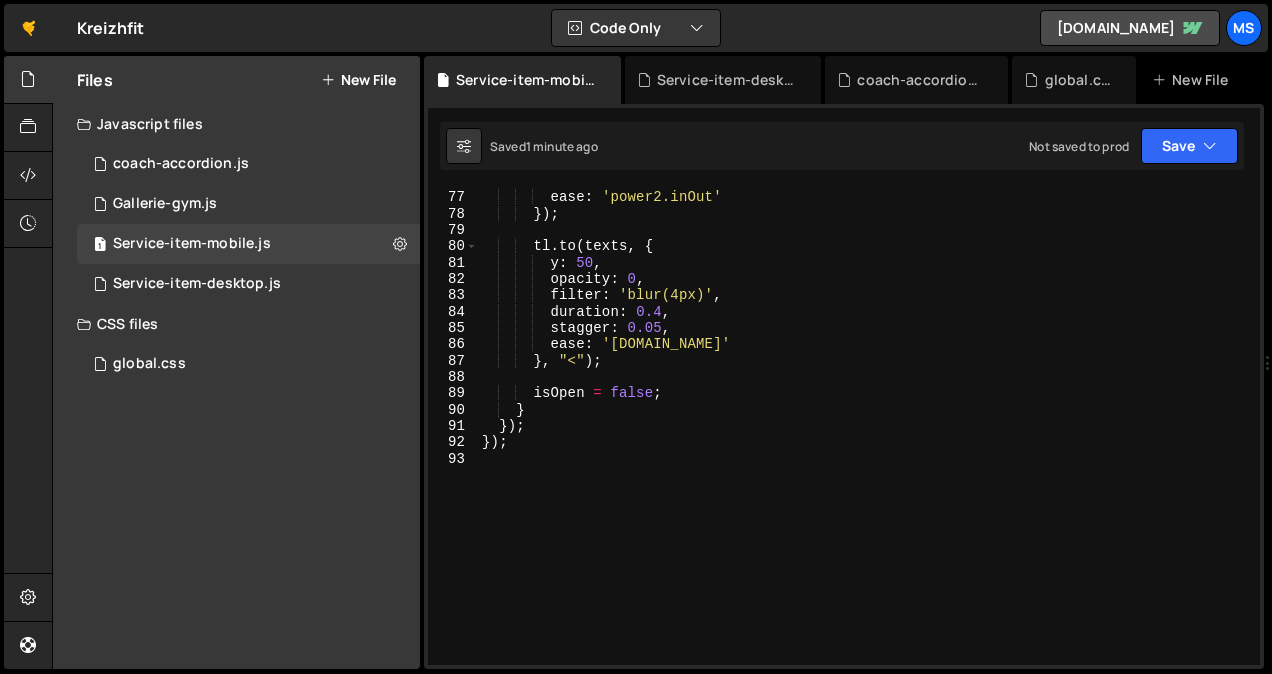 click on "duration :   0.4 ,             ease :   'power2.inOut'          }) ;          tl . to ( texts ,   {             y :   50 ,             opacity :   0 ,             filter :   'blur(4px)' ,             duration :   0.4 ,             stagger :   0.05 ,             ease :   '[DOMAIN_NAME]'          } ,   "<" ) ;          isOpen   =   false ;       }    }) ; }) ;" at bounding box center (865, 428) 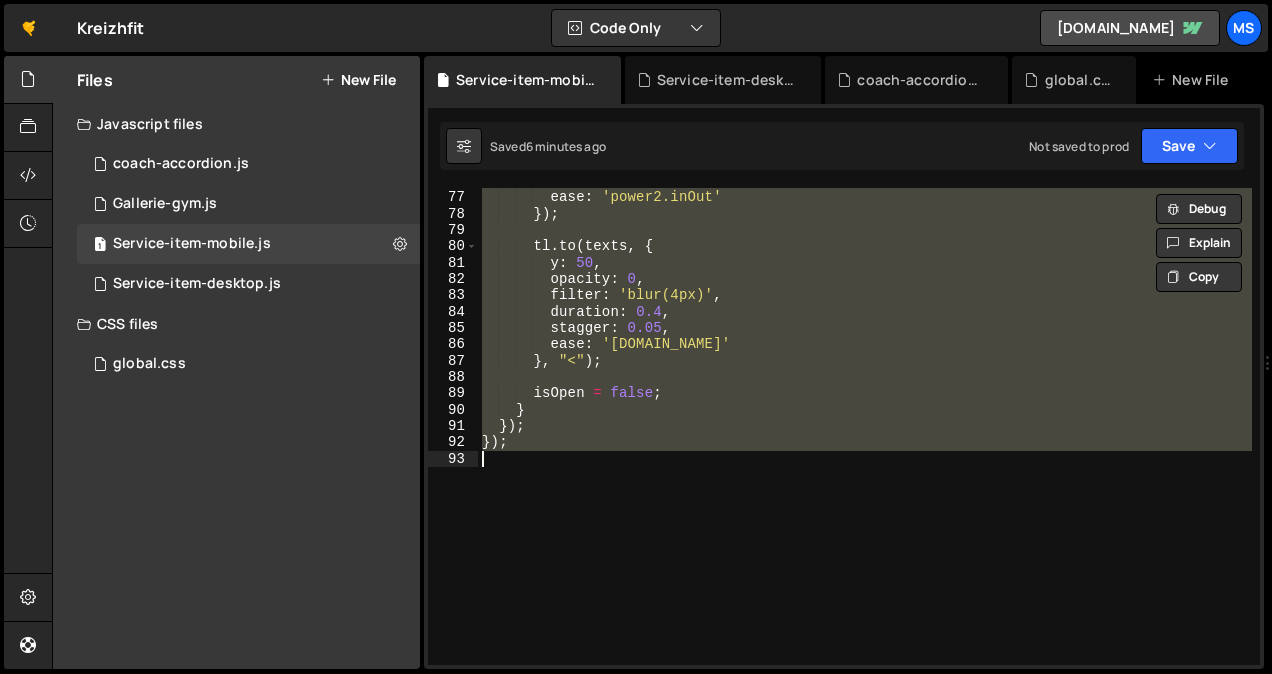 type on "// });" 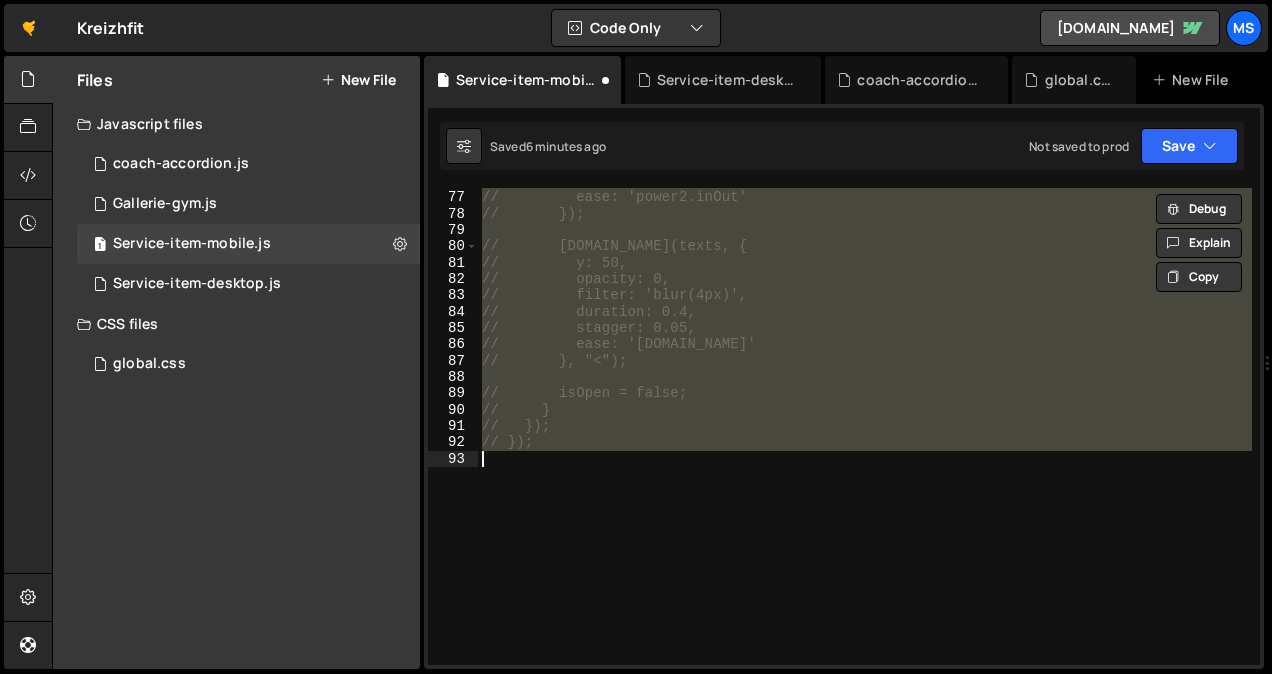 type 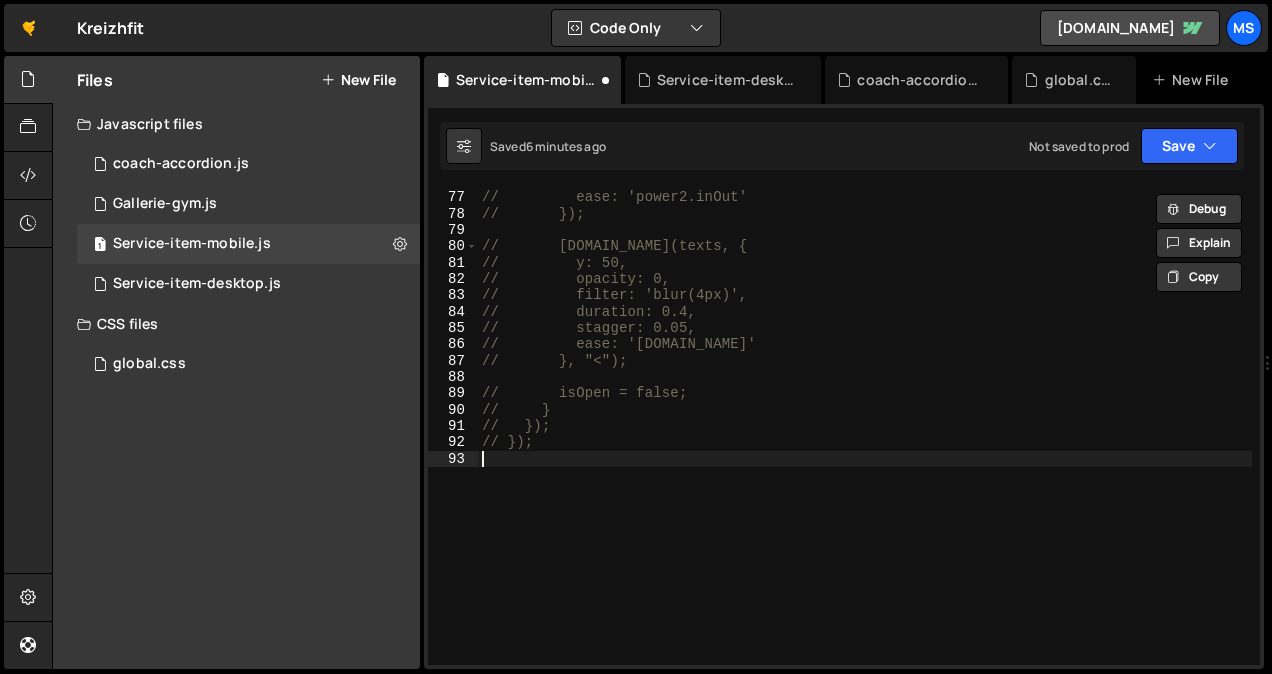 scroll, scrollTop: 3181, scrollLeft: 0, axis: vertical 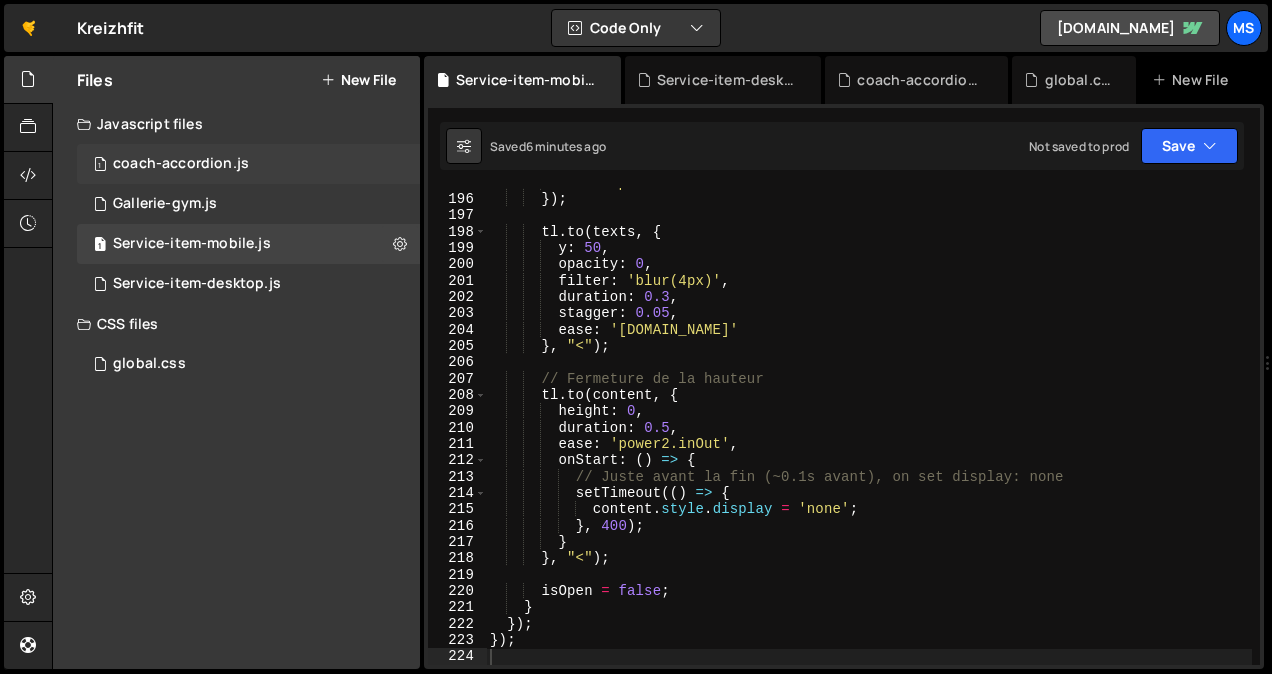 click on "coach-accordion.js" at bounding box center [181, 164] 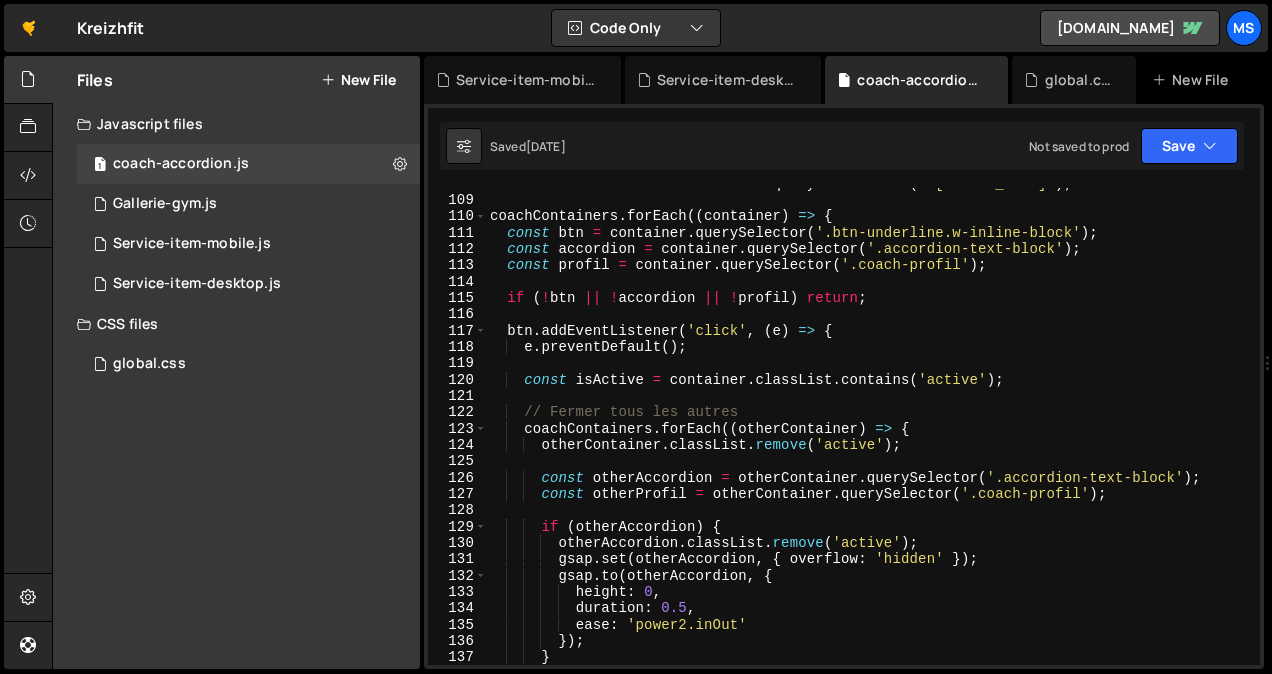 scroll, scrollTop: 1700, scrollLeft: 0, axis: vertical 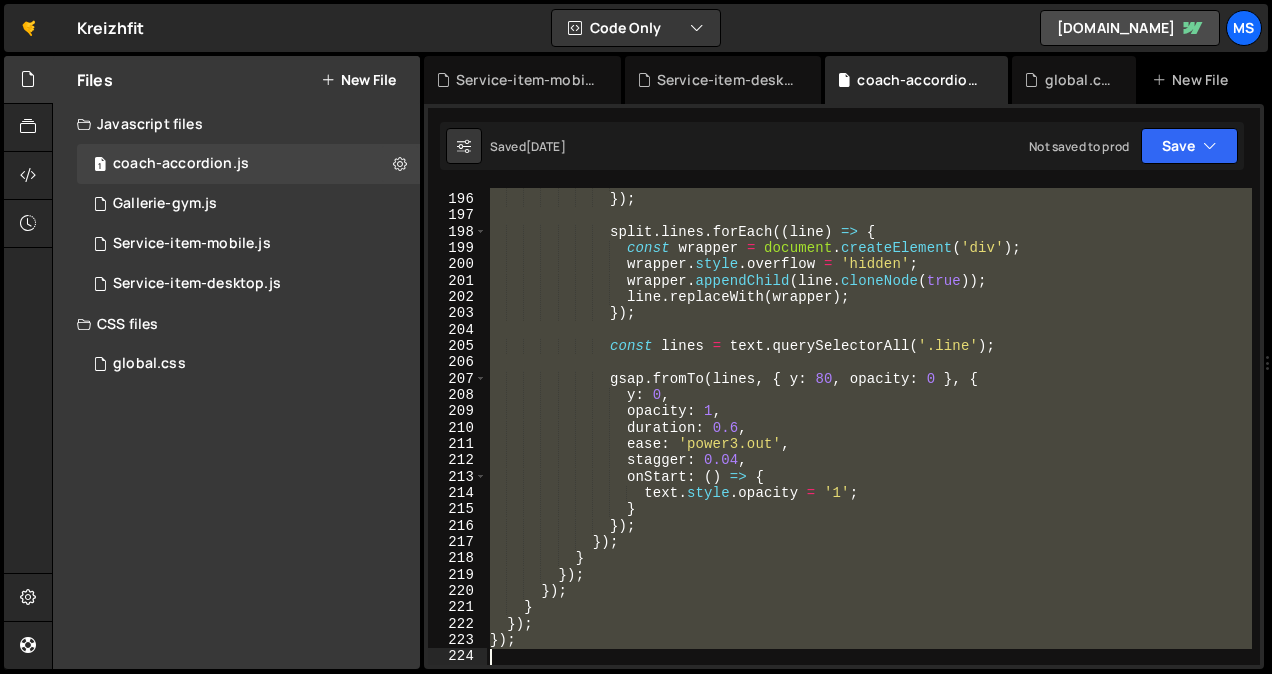 drag, startPoint x: 583, startPoint y: 227, endPoint x: 763, endPoint y: 686, distance: 493.03244 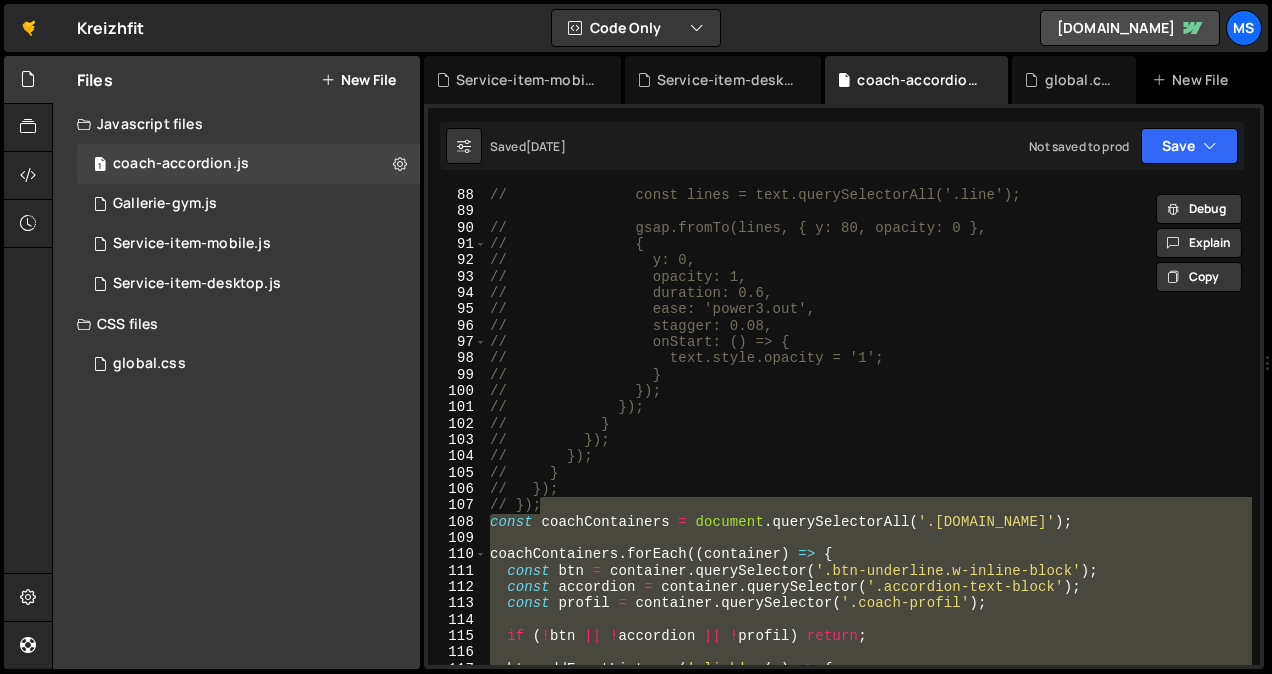 scroll, scrollTop: 1421, scrollLeft: 0, axis: vertical 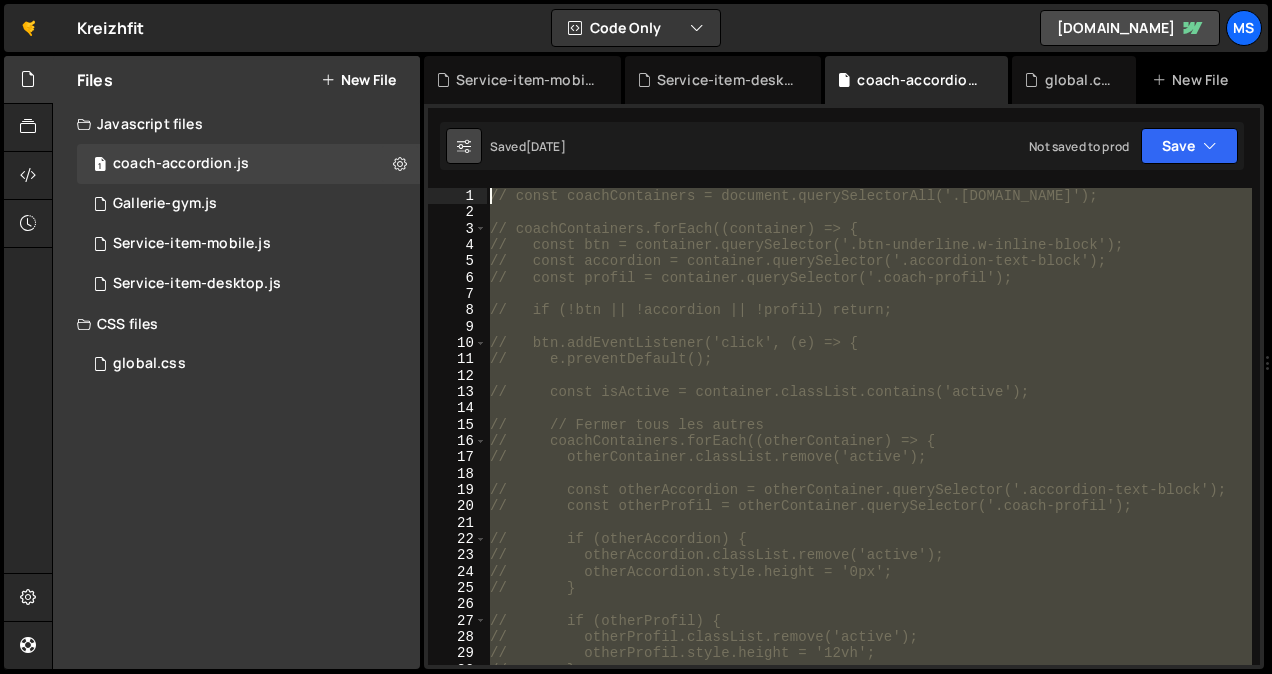 drag, startPoint x: 573, startPoint y: 504, endPoint x: 466, endPoint y: 142, distance: 377.48245 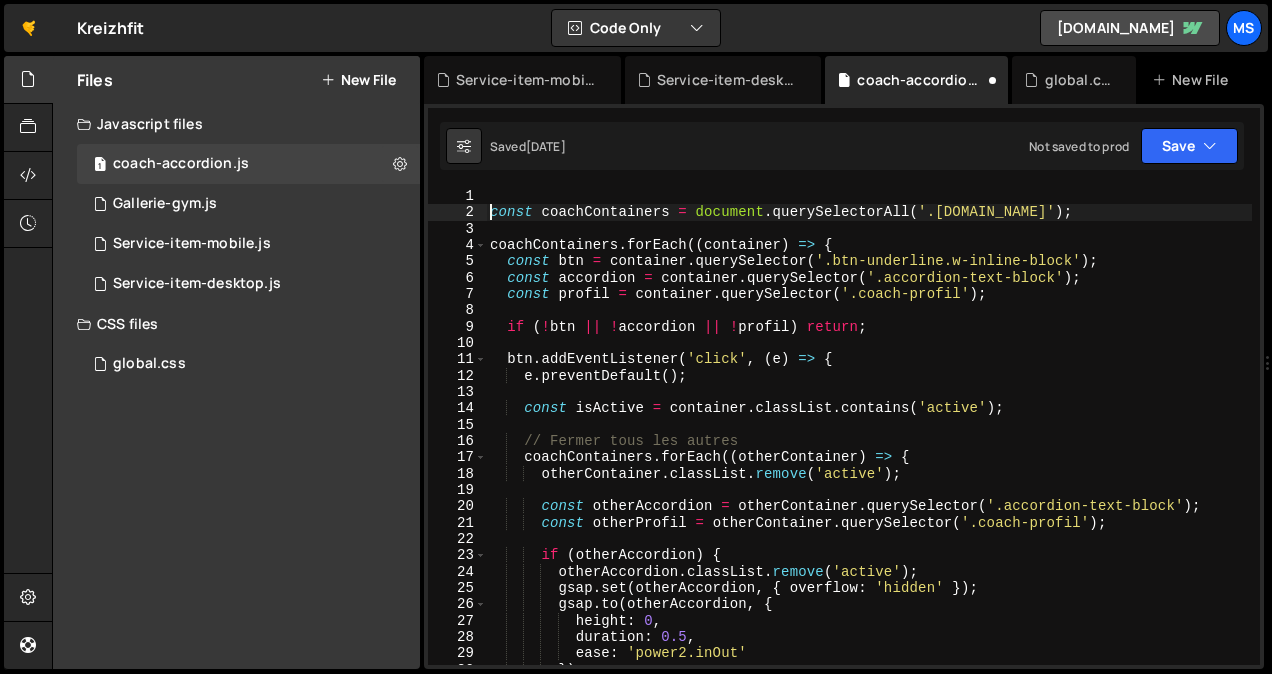 click on "const   coachContainers   =   document . querySelectorAll ( '.[DOMAIN_NAME]' ) ; coachContainers . forEach (( container )   =>   {    const   btn   =   container . querySelector ( '.btn-underline.w-inline-block' ) ;    const   accordion   =   container . querySelector ( '.accordion-text-block' ) ;    const   profil   =   container . querySelector ( '.coach-profil' ) ;    if   ( ! btn   ||   ! accordion   ||   ! profil )   return ;    btn . addEventListener ( 'click' ,   ( e )   =>   {       e . preventDefault ( ) ;       const   isActive   =   container . classList . contains ( 'active' ) ;       // Fermer tous les autres       coachContainers . forEach (( otherContainer )   =>   {          otherContainer . classList . remove ( 'active' ) ;          const   otherAccordion   =   otherContainer . querySelector ( '.accordion-text-block' ) ;          const   otherProfil   =   otherContainer . querySelector ( '.coach-profil' ) ;          if   ( otherAccordion )   {             otherAccordion . classList . remove" at bounding box center [869, 443] 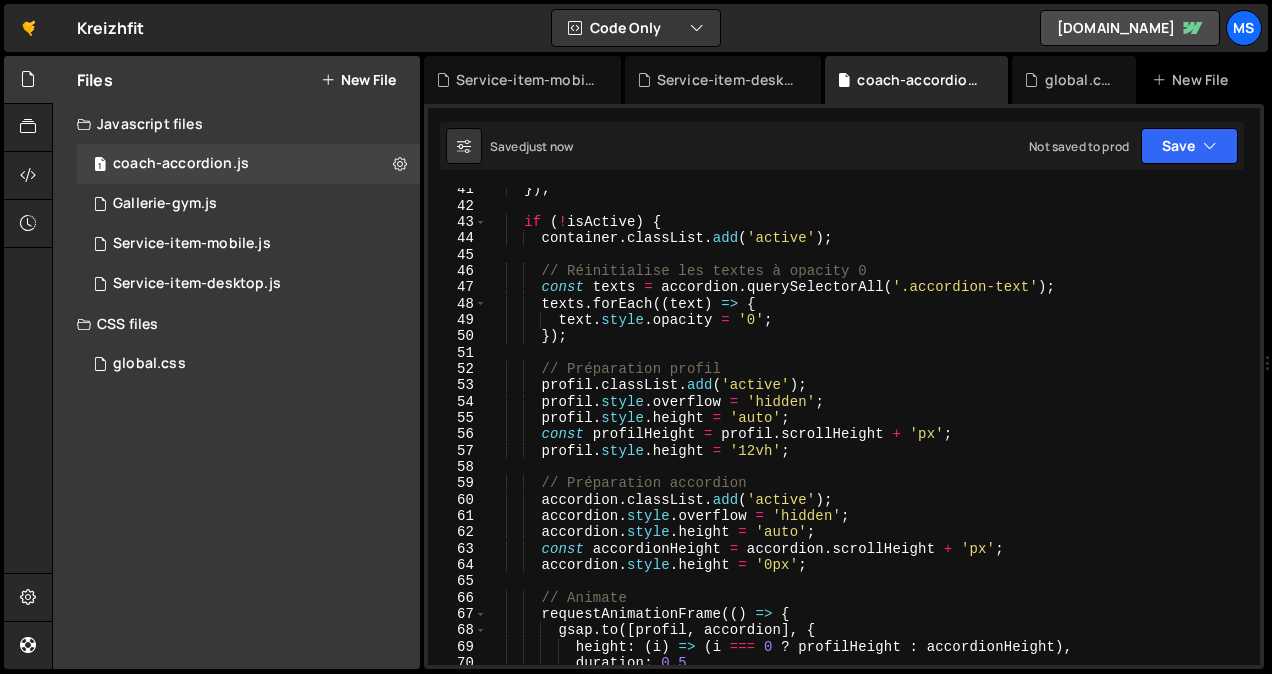 scroll, scrollTop: 680, scrollLeft: 0, axis: vertical 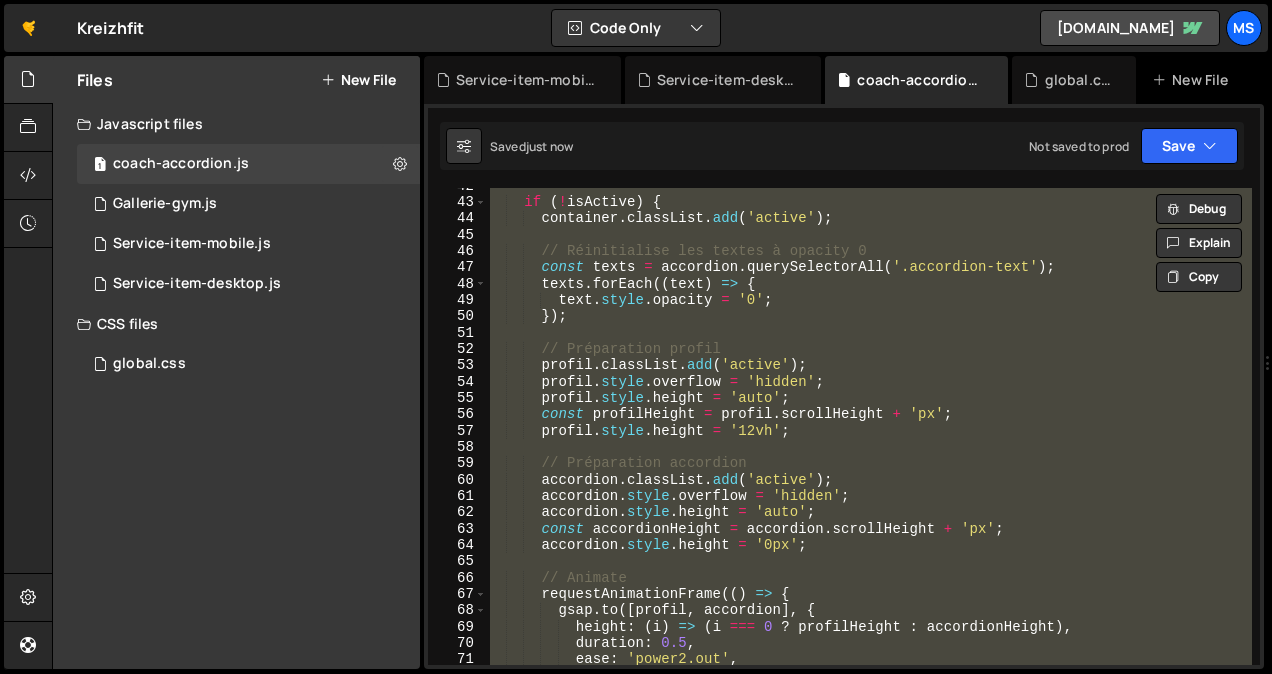 type on "// });" 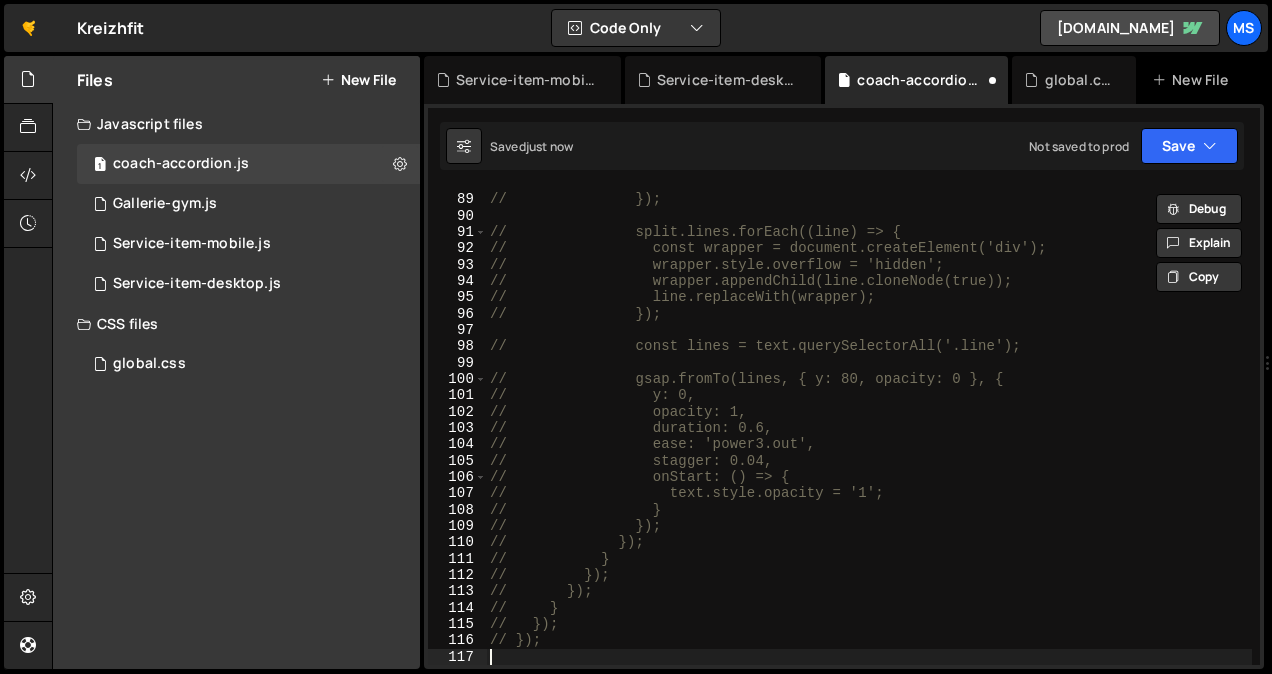 scroll, scrollTop: 3100, scrollLeft: 0, axis: vertical 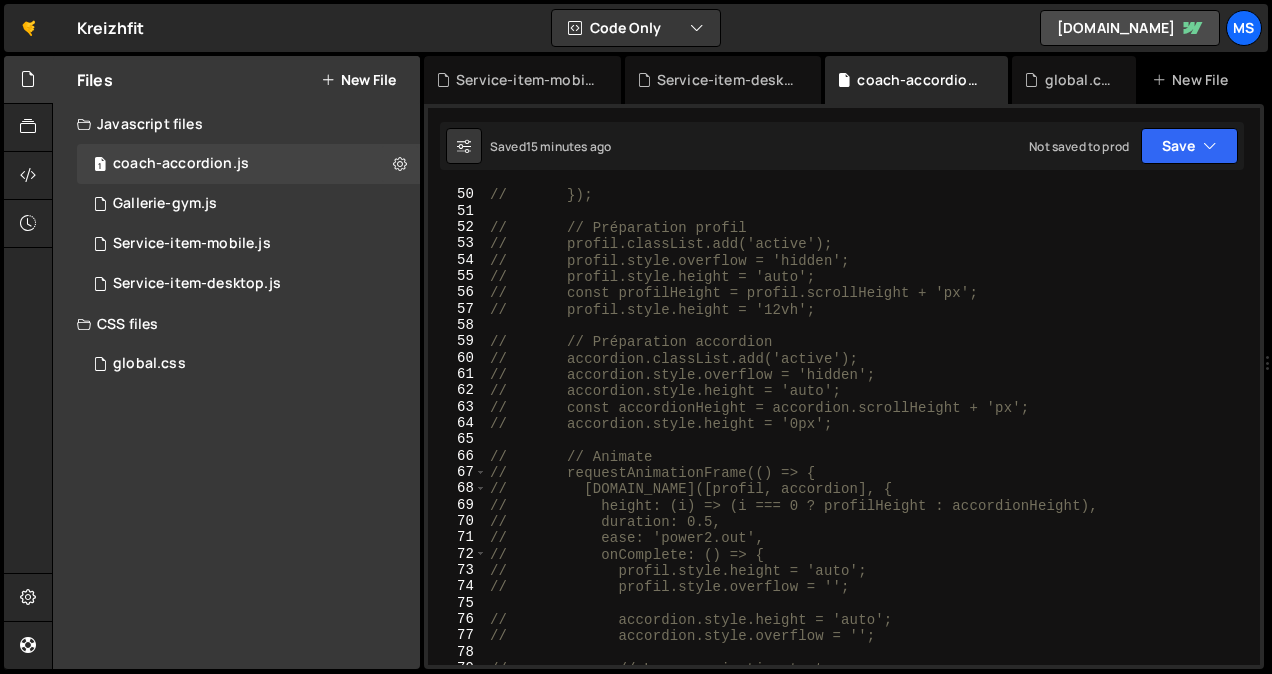 click on "//       }); //       // Préparation profil //       profil.classList.add('active'); //       profil.style.overflow = 'hidden'; //       profil.style.height = 'auto'; //       const profilHeight = profil.scrollHeight + 'px'; //       profil.style.height = '12vh'; //       // Préparation accordion //       accordion.classList.add('active'); //       accordion.style.overflow = 'hidden'; //       accordion.style.height = 'auto'; //       const accordionHeight = accordion.scrollHeight + 'px'; //       accordion.style.height = '0px'; //       // Animate //       requestAnimationFrame(() => { //         [DOMAIN_NAME]([profil, accordion], { //           height: (i) => (i === 0 ? profilHeight : accordionHeight), //           duration: 0.5, //           ease: 'power2.out', //           onComplete: () => { //             profil.style.height = 'auto'; //             profil.style.overflow = ''; //             accordion.style.height = 'auto'; //             accordion.style.overflow = '';" at bounding box center [869, 442] 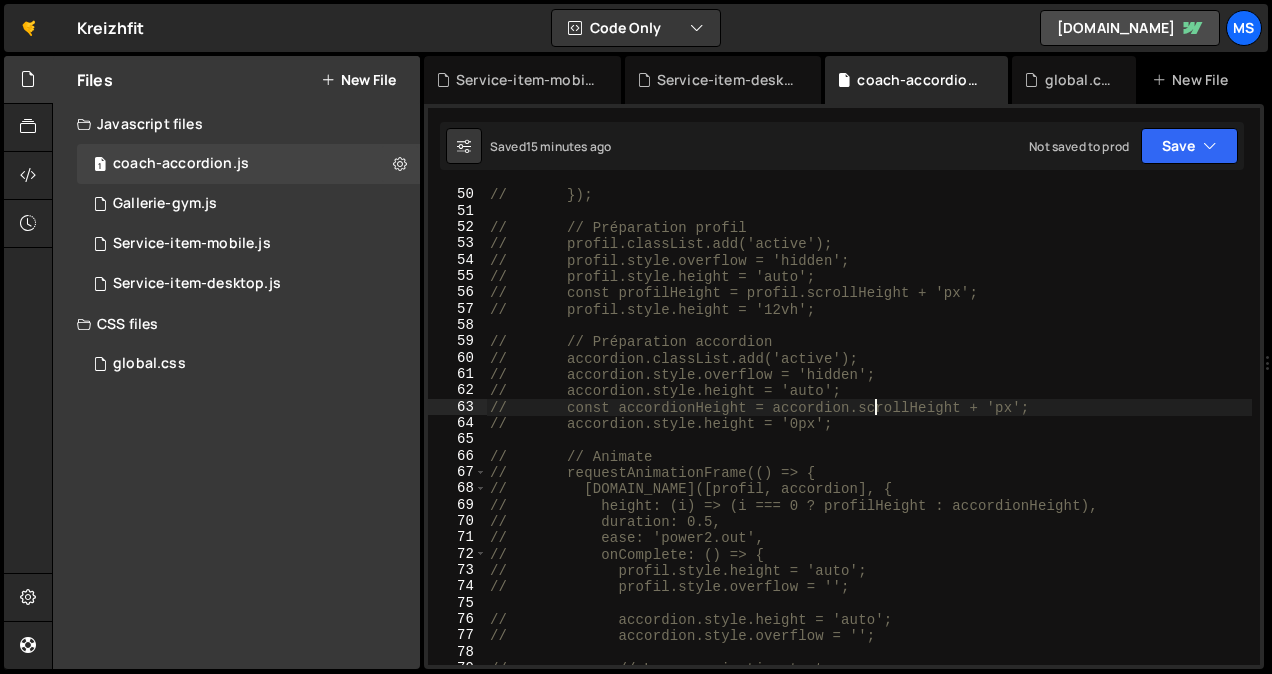type on "});" 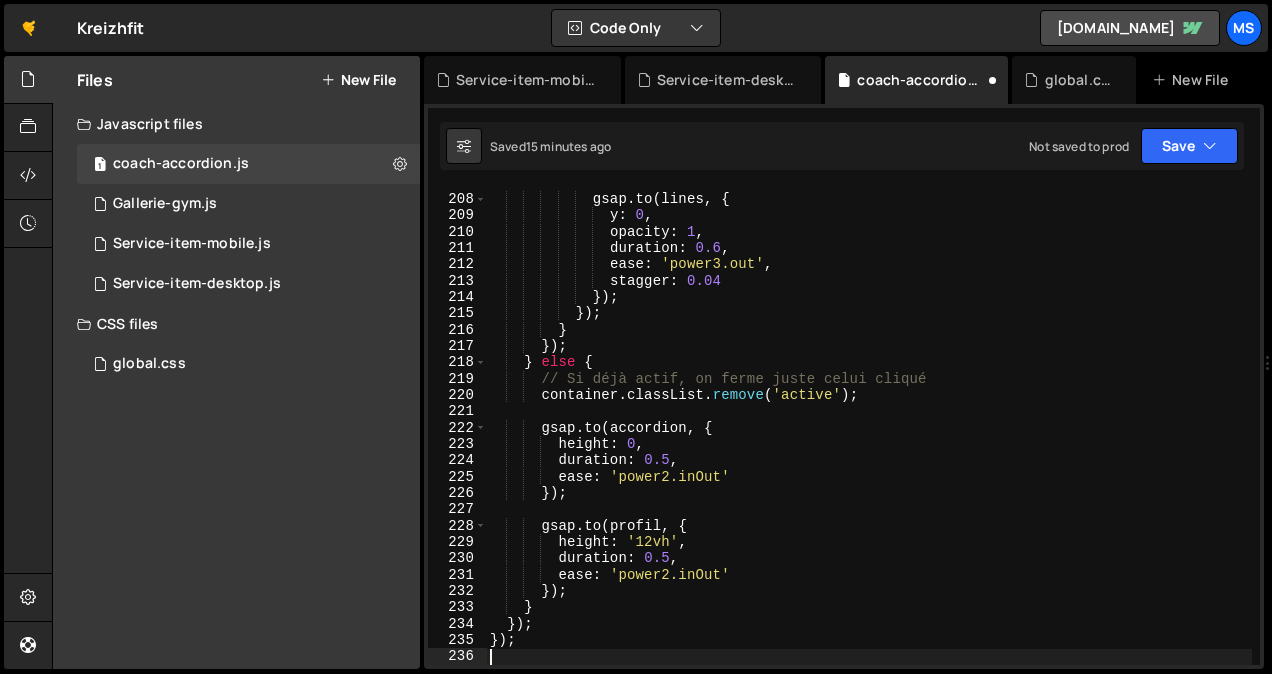 scroll, scrollTop: 3377, scrollLeft: 0, axis: vertical 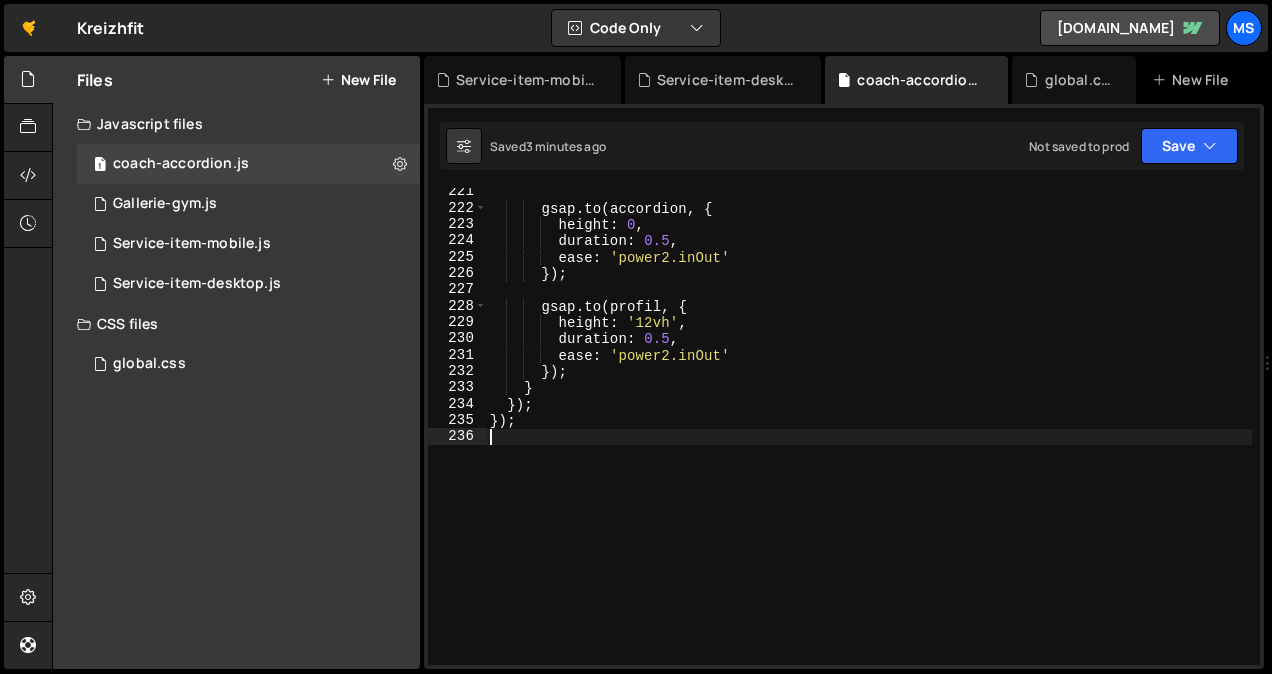 type on "});" 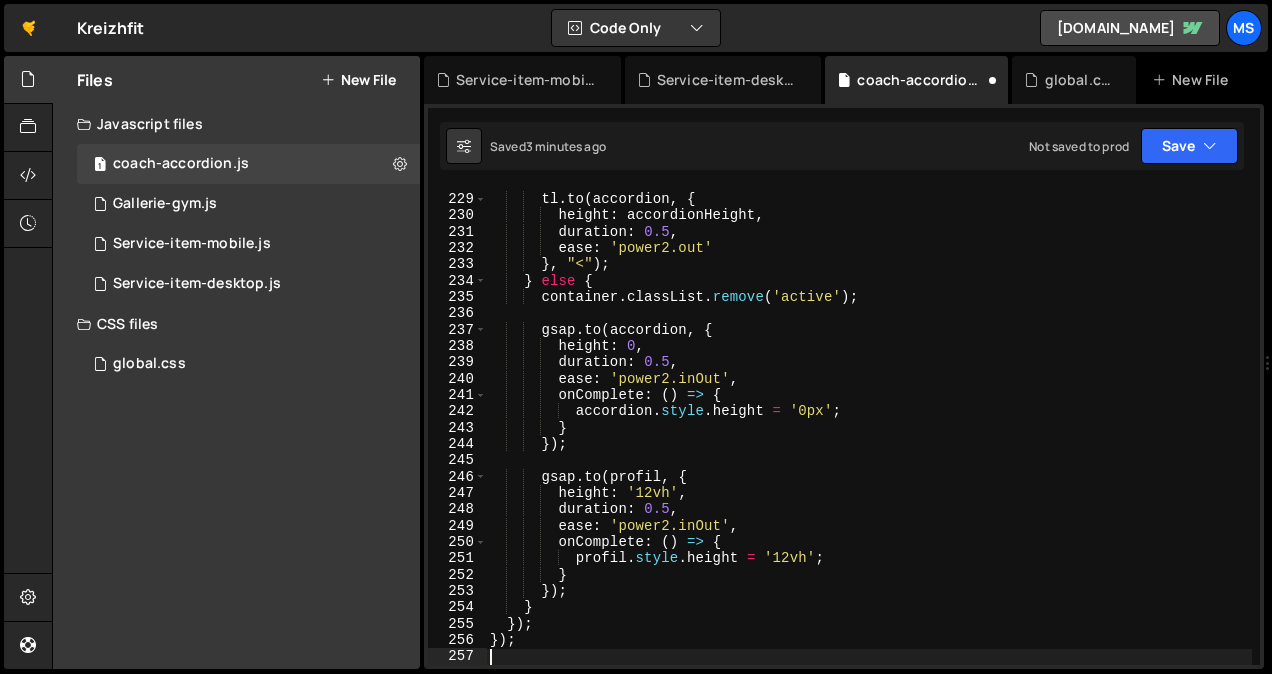 scroll, scrollTop: 3720, scrollLeft: 0, axis: vertical 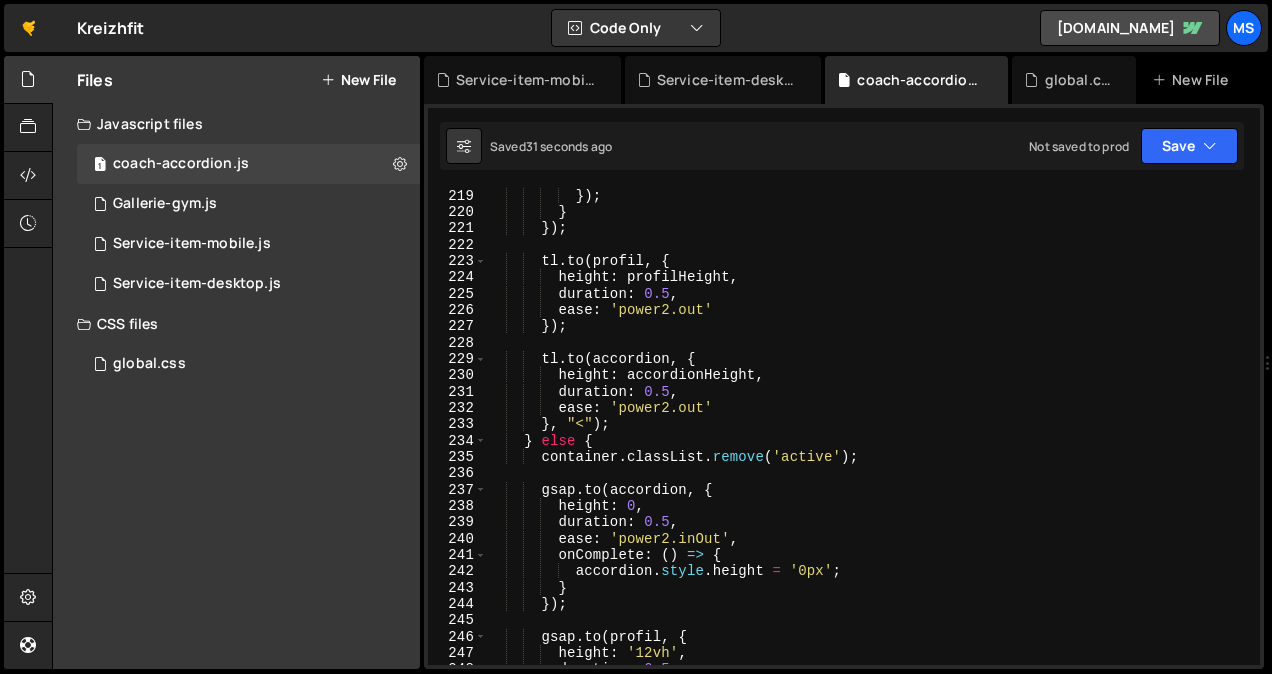 type on "});" 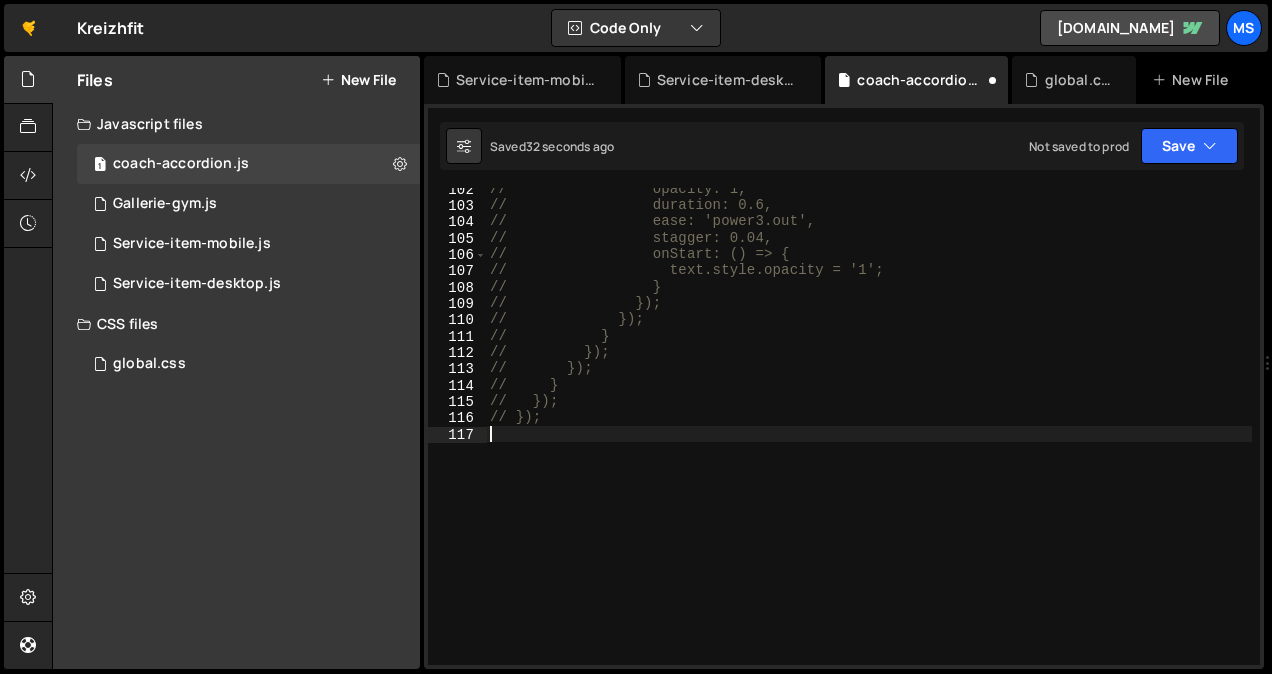 scroll, scrollTop: 1656, scrollLeft: 0, axis: vertical 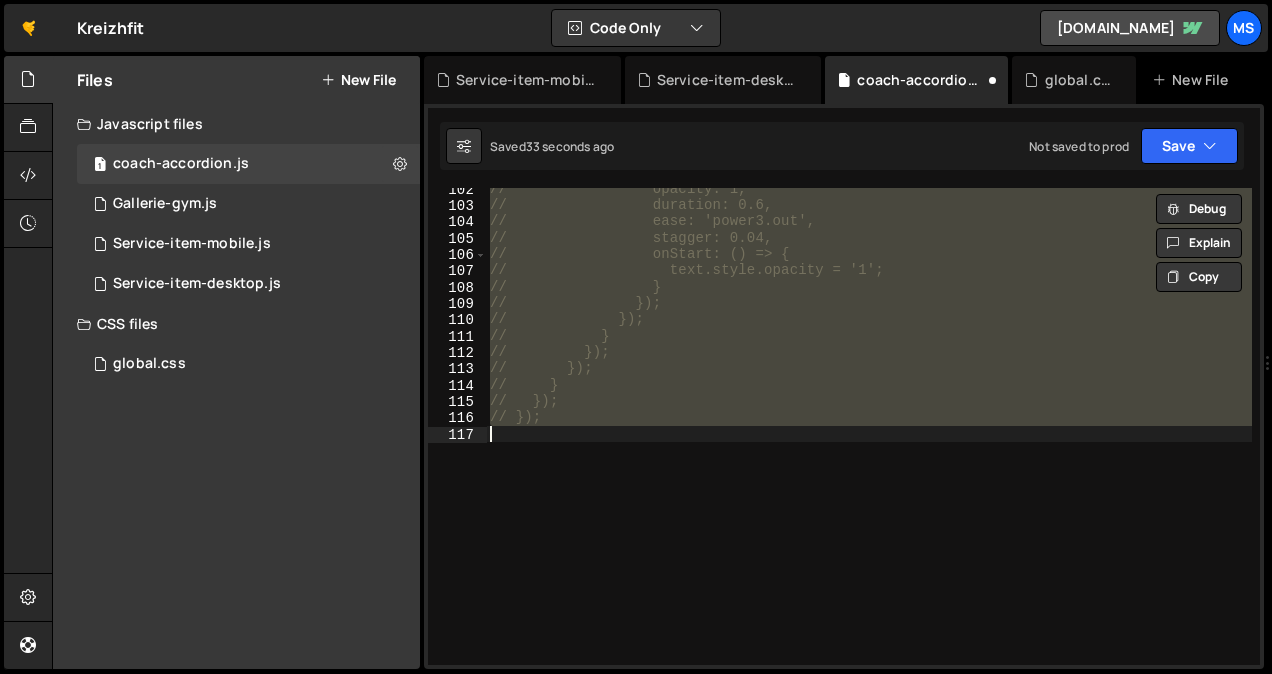 type on "});" 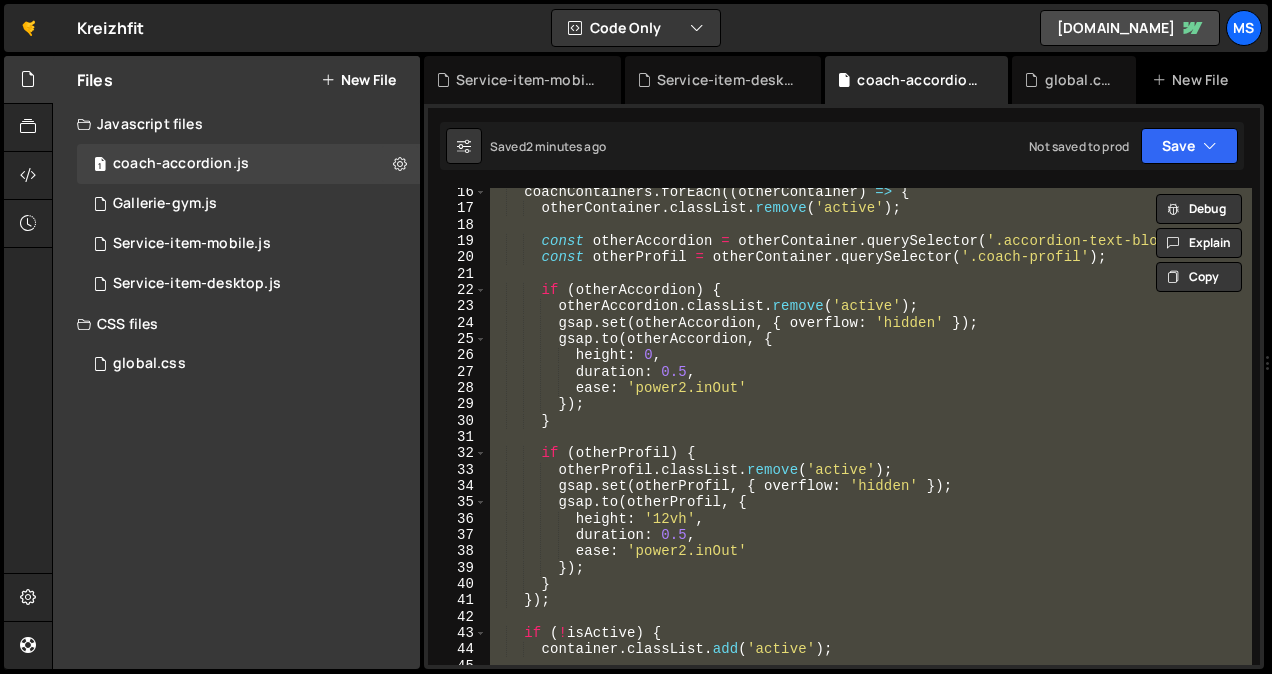 scroll, scrollTop: 0, scrollLeft: 0, axis: both 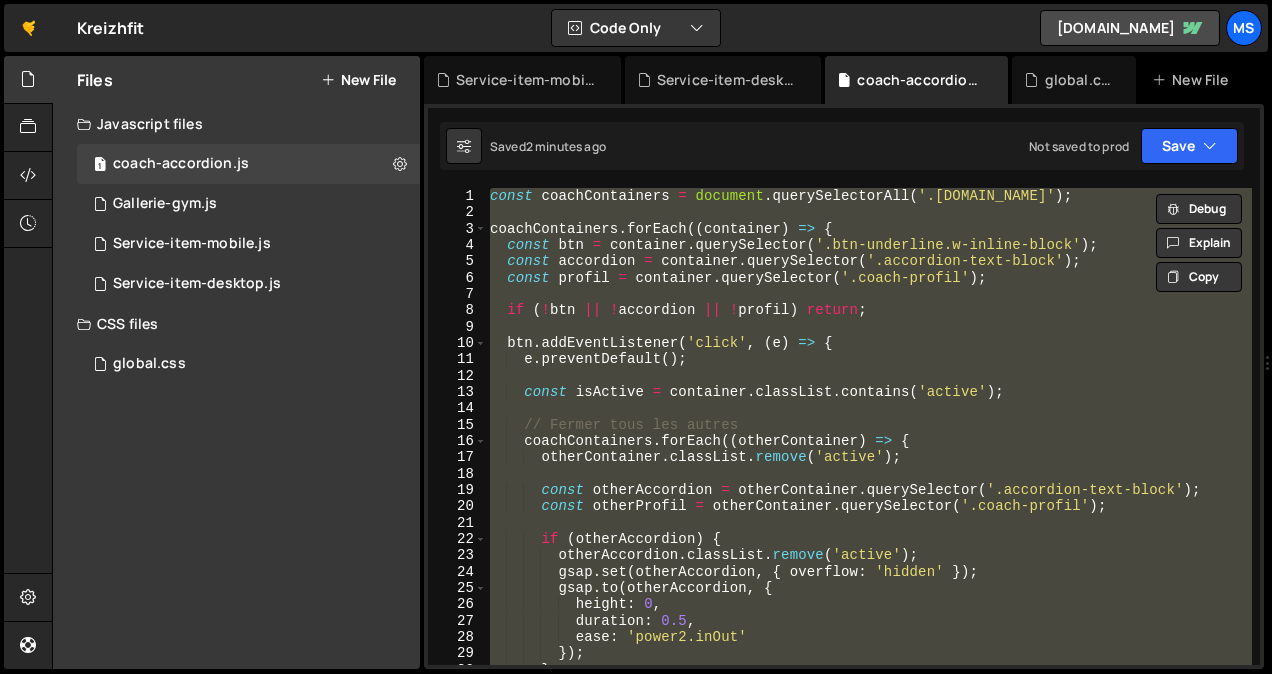 type on "// });" 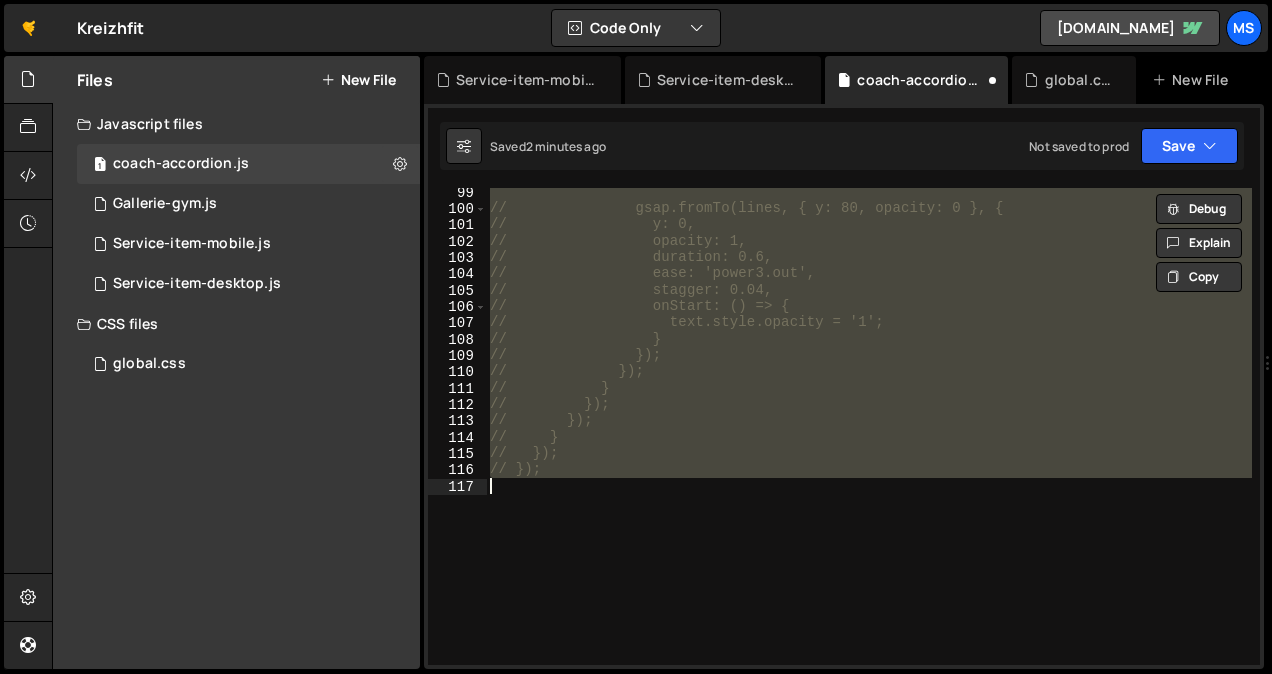 scroll, scrollTop: 1664, scrollLeft: 0, axis: vertical 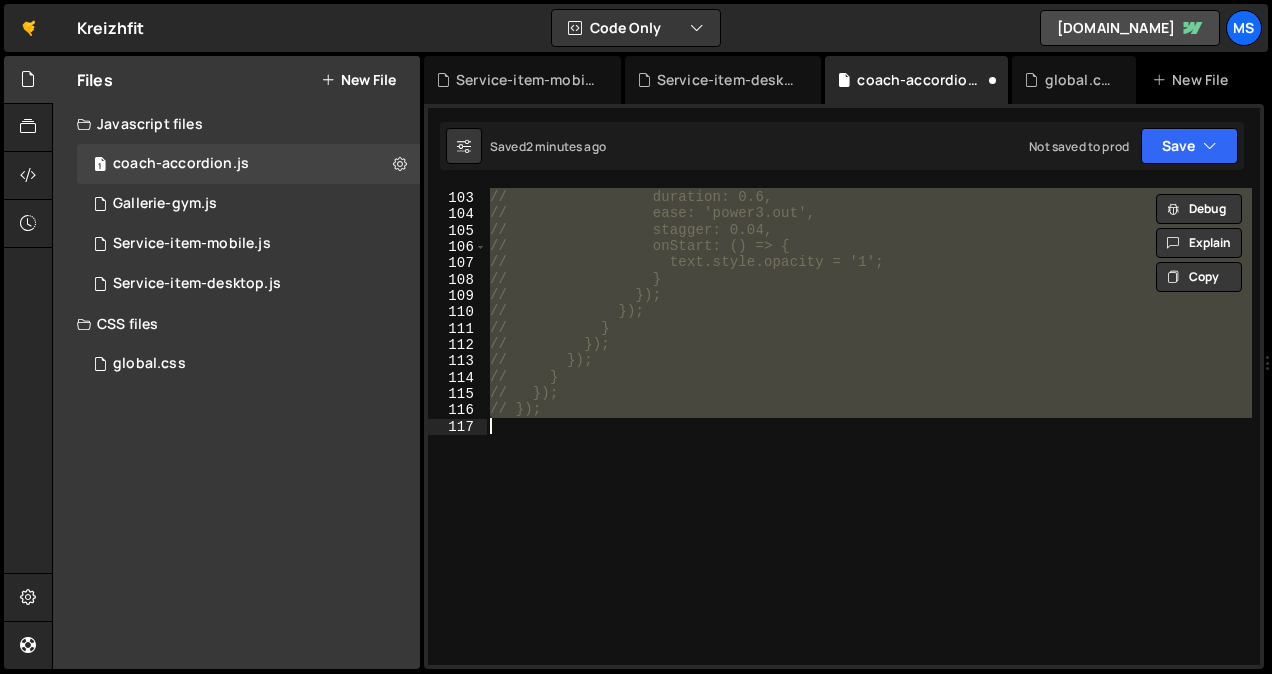 click on "//                 opacity: 1, //                 duration: 0.6, //                 ease: 'power3.out', //                 stagger: 0.04, //                 onStart: () => { //                   text.style.opacity = '1'; //                 } //               }); //             }); //           } //         }); //       }); //     } //   }); // });" at bounding box center (869, 426) 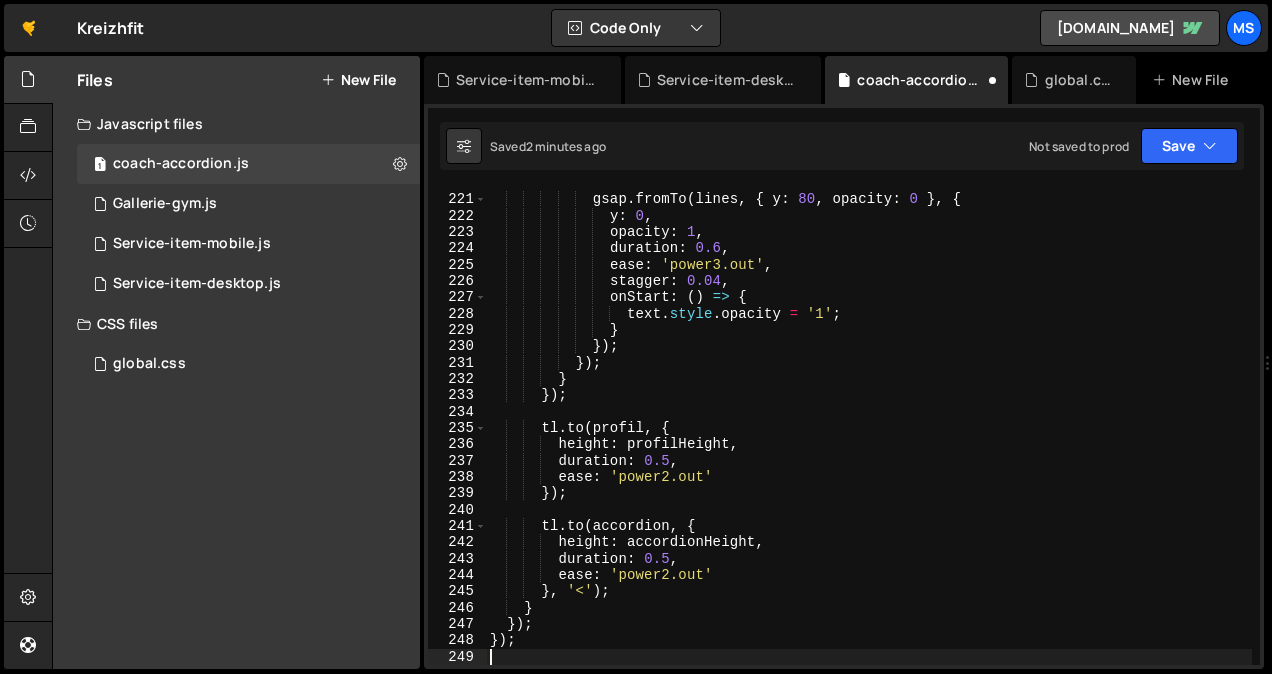 scroll, scrollTop: 3590, scrollLeft: 0, axis: vertical 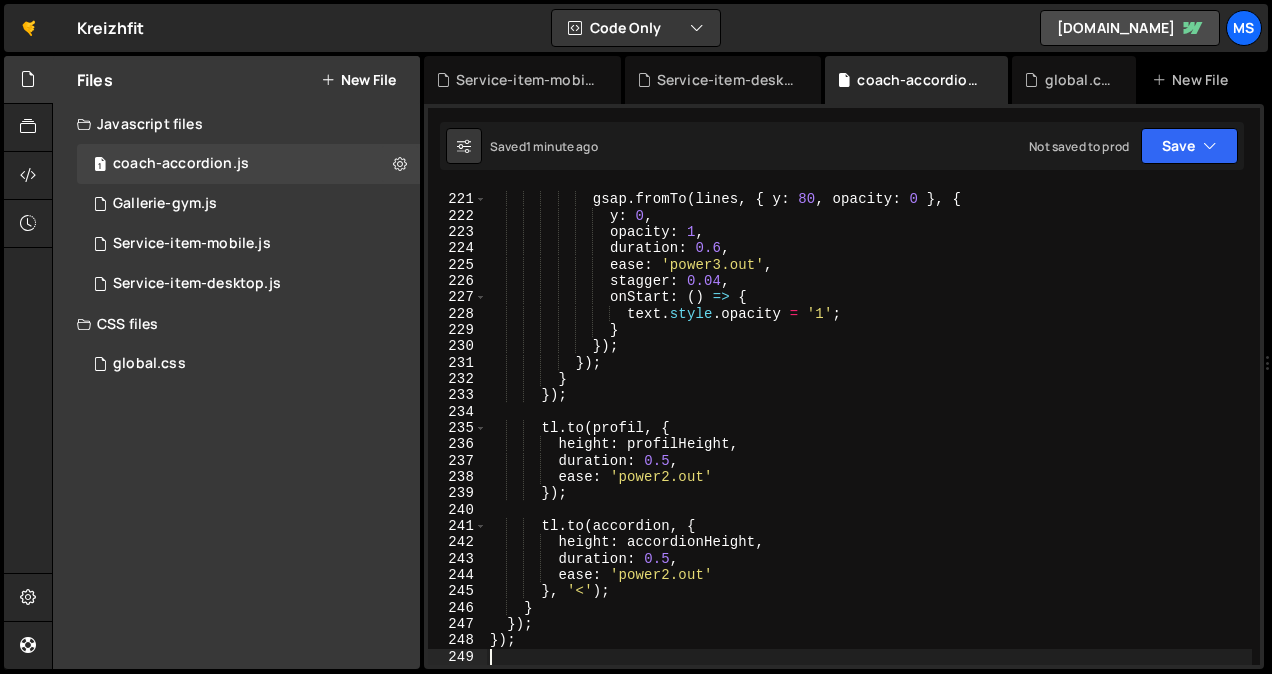 type on "});" 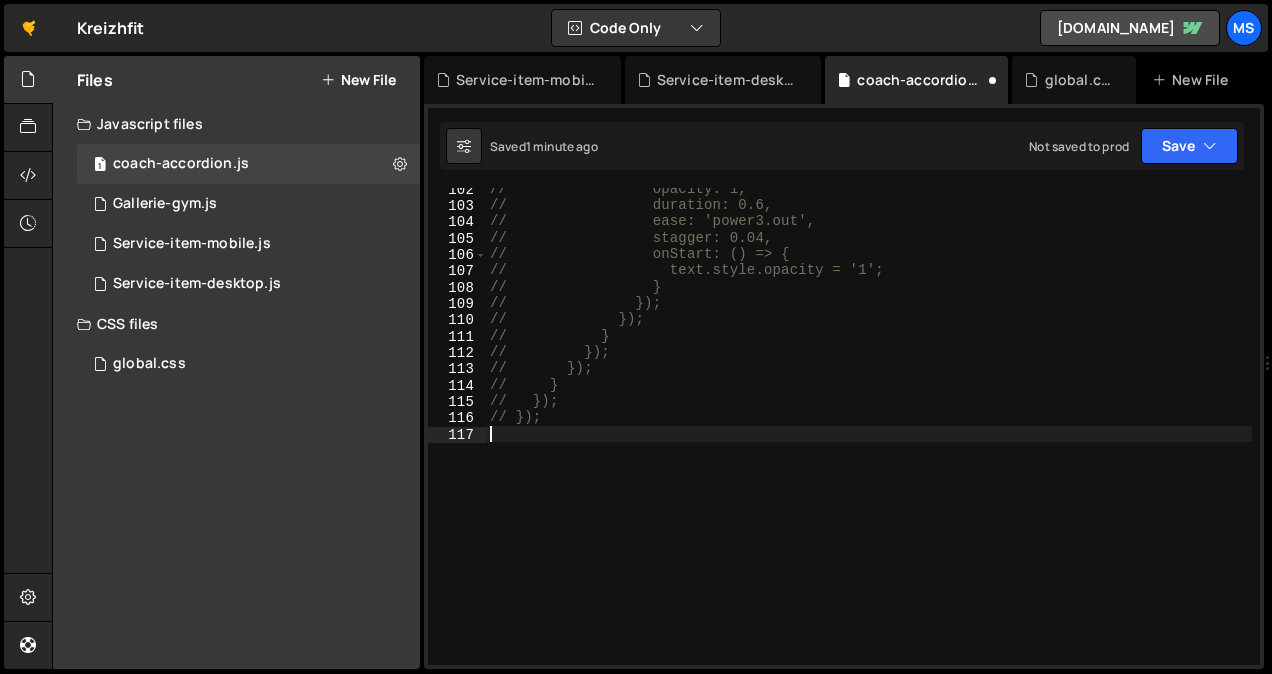 scroll, scrollTop: 3820, scrollLeft: 0, axis: vertical 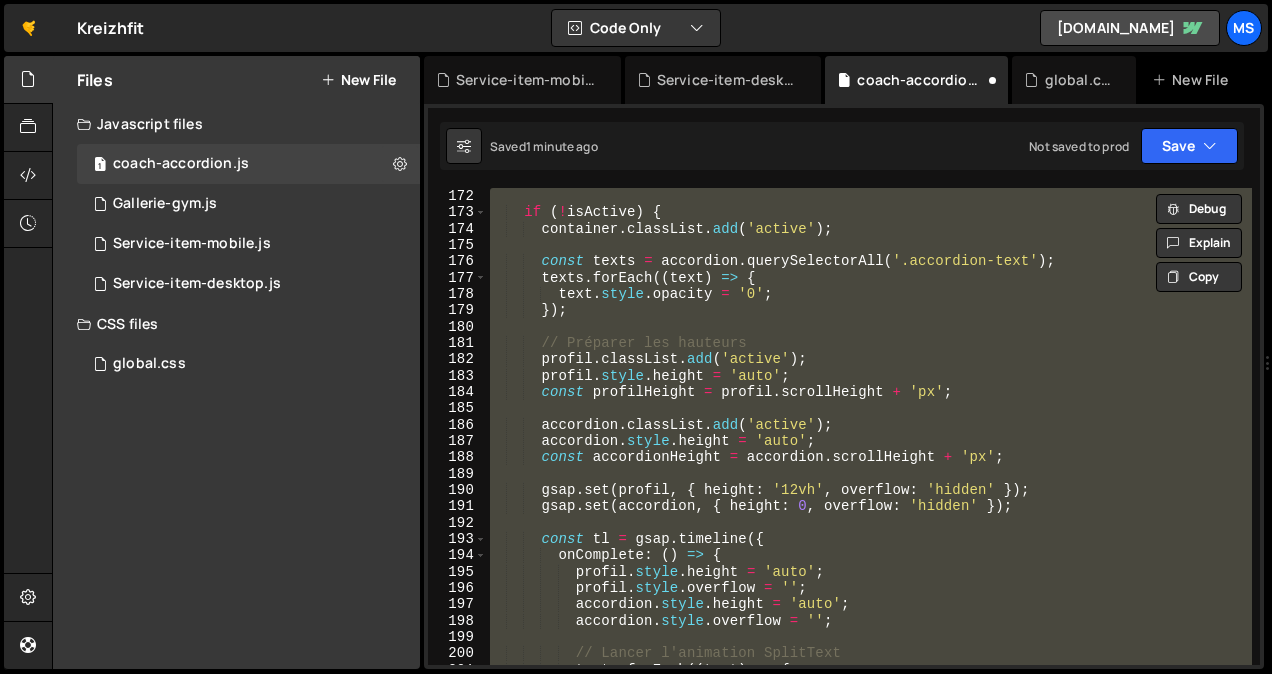 type on "// });" 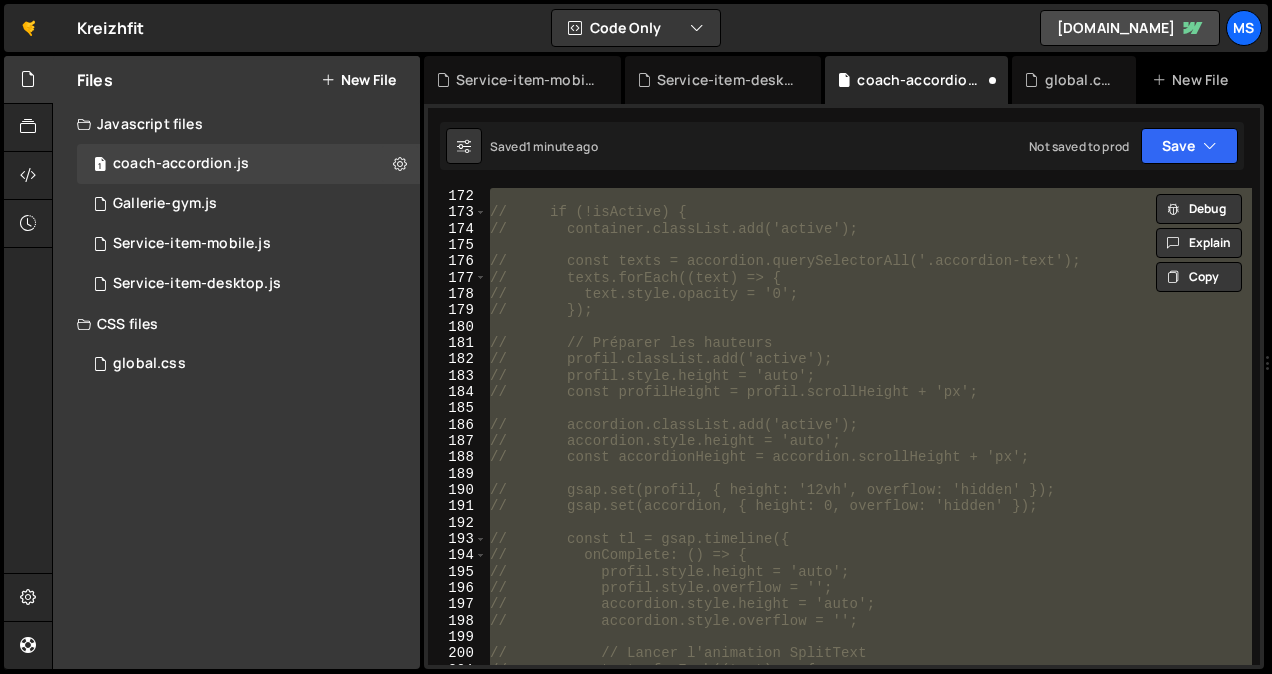 scroll, scrollTop: 3590, scrollLeft: 0, axis: vertical 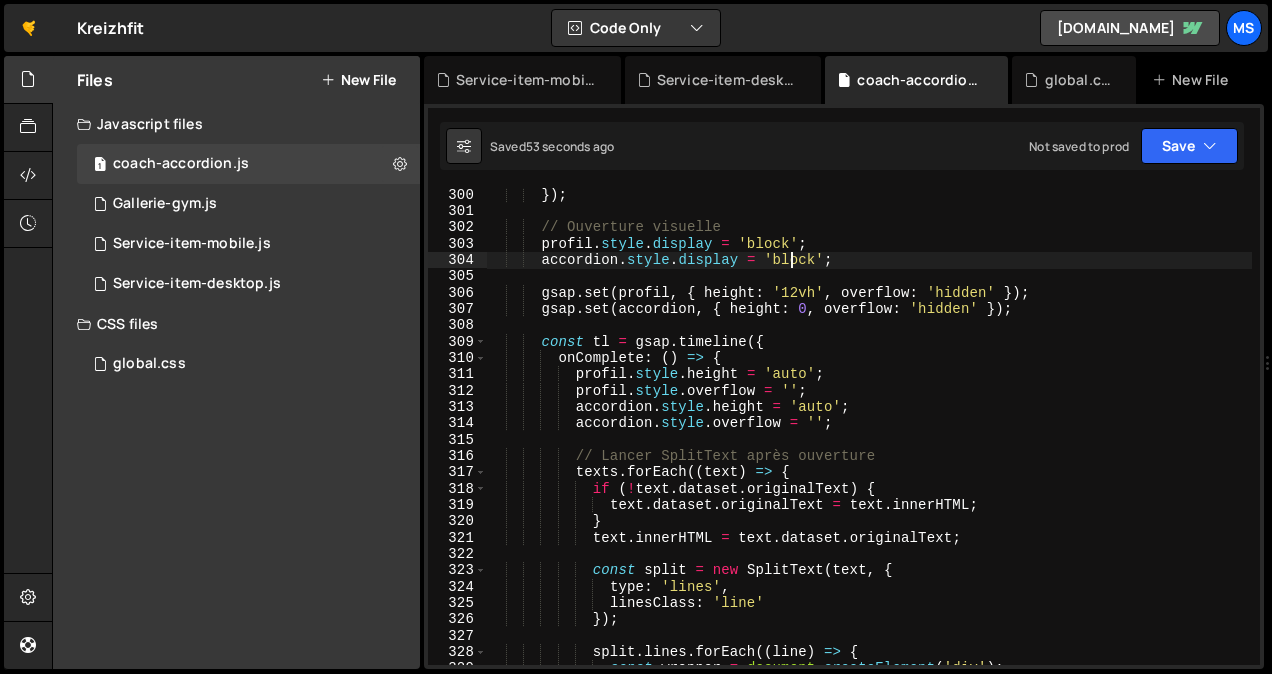 click on "}) ;          // Ouverture visuelle          profil . style . display   =   'block' ;          accordion . style . display   =   'block' ;          gsap . set ( profil ,   {   height :   '12vh' ,   overflow :   'hidden'   }) ;          gsap . set ( accordion ,   {   height :   0 ,   overflow :   'hidden'   }) ;          const   tl   =   gsap . timeline ({             onComplete :   ( )   =>   {                profil . style . height   =   'auto' ;                profil . style . overflow   =   '' ;                accordion . style . height   =   'auto' ;                accordion . style . overflow   =   '' ;                // Lancer SplitText après ouverture                texts . forEach (( text )   =>   {                   if   ( ! text . dataset . originalText )   {                      text . dataset . originalText   =   text . innerHTML ;                   }                   text . innerHTML   =   text . dataset . originalText ;                   const   split   =   new   SplitText ( text ," at bounding box center [869, 442] 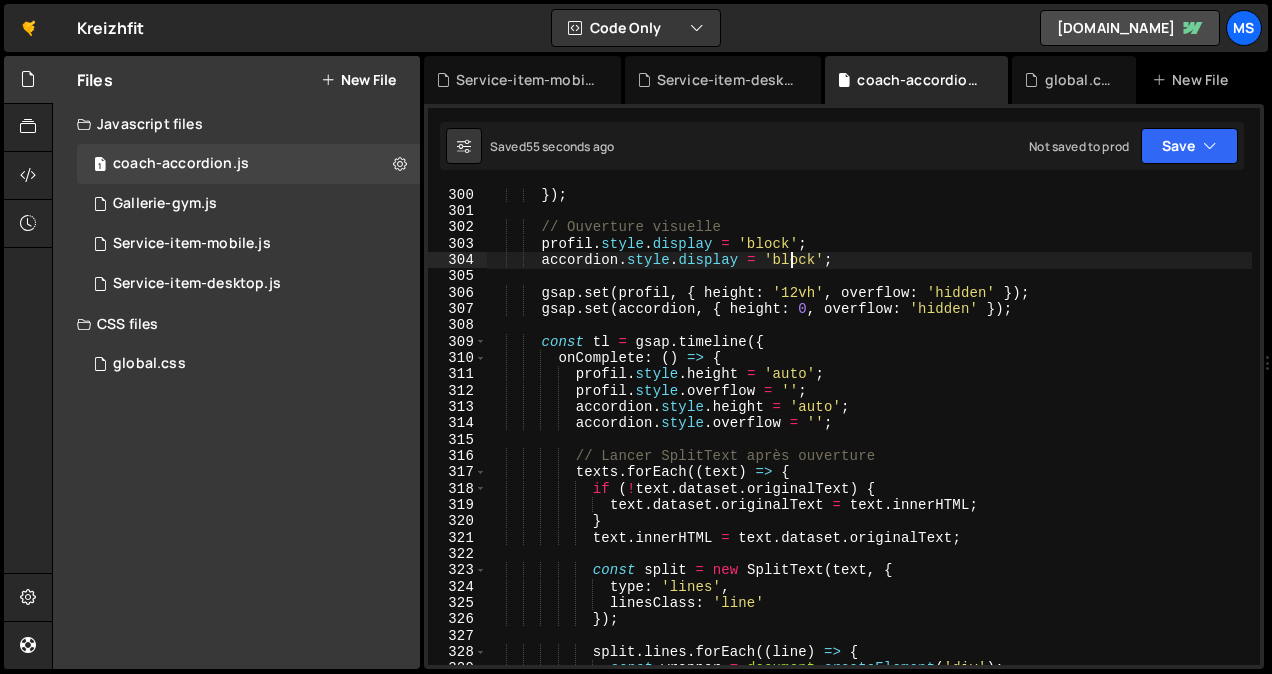 click on "}) ;          // Ouverture visuelle          profil . style . display   =   'block' ;          accordion . style . display   =   'block' ;          gsap . set ( profil ,   {   height :   '12vh' ,   overflow :   'hidden'   }) ;          gsap . set ( accordion ,   {   height :   0 ,   overflow :   'hidden'   }) ;          const   tl   =   gsap . timeline ({             onComplete :   ( )   =>   {                profil . style . height   =   'auto' ;                profil . style . overflow   =   '' ;                accordion . style . height   =   'auto' ;                accordion . style . overflow   =   '' ;                // Lancer SplitText après ouverture                texts . forEach (( text )   =>   {                   if   ( ! text . dataset . originalText )   {                      text . dataset . originalText   =   text . innerHTML ;                   }                   text . innerHTML   =   text . dataset . originalText ;                   const   split   =   new   SplitText ( text ," at bounding box center (869, 442) 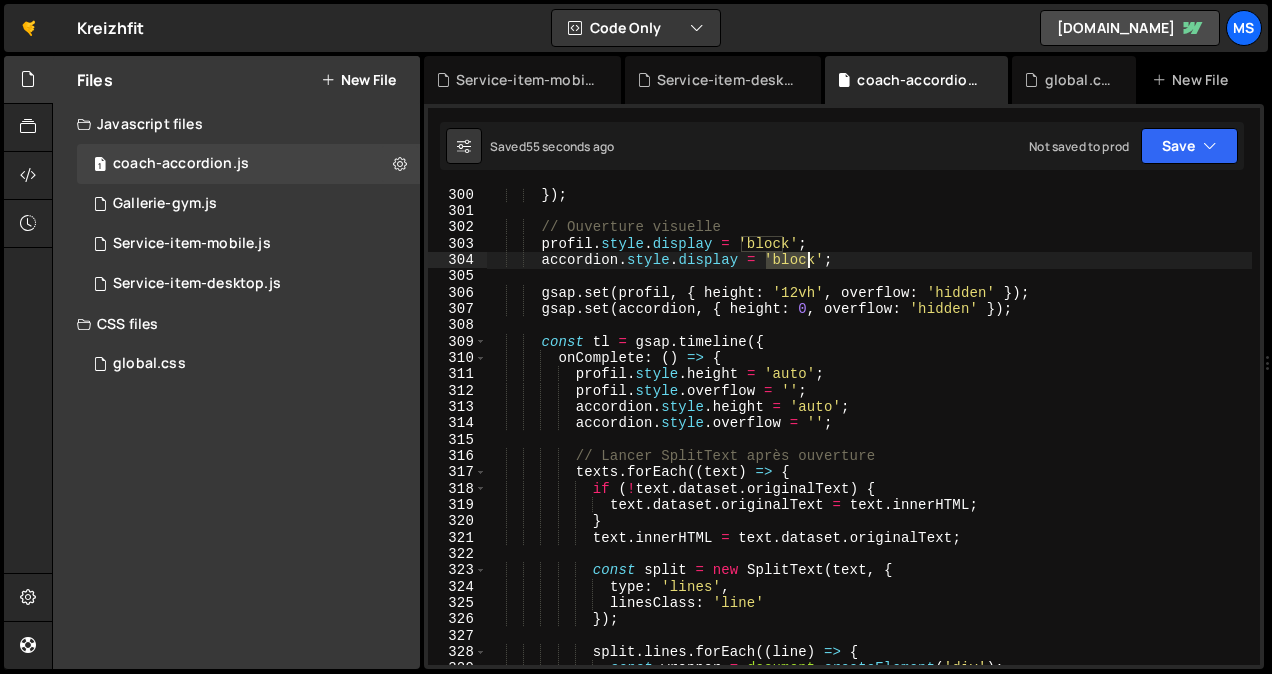 click on "}) ;          // Ouverture visuelle          profil . style . display   =   'block' ;          accordion . style . display   =   'block' ;          gsap . set ( profil ,   {   height :   '12vh' ,   overflow :   'hidden'   }) ;          gsap . set ( accordion ,   {   height :   0 ,   overflow :   'hidden'   }) ;          const   tl   =   gsap . timeline ({             onComplete :   ( )   =>   {                profil . style . height   =   'auto' ;                profil . style . overflow   =   '' ;                accordion . style . height   =   'auto' ;                accordion . style . overflow   =   '' ;                // Lancer SplitText après ouverture                texts . forEach (( text )   =>   {                   if   ( ! text . dataset . originalText )   {                      text . dataset . originalText   =   text . innerHTML ;                   }                   text . innerHTML   =   text . dataset . originalText ;                   const   split   =   new   SplitText ( text ," at bounding box center (869, 442) 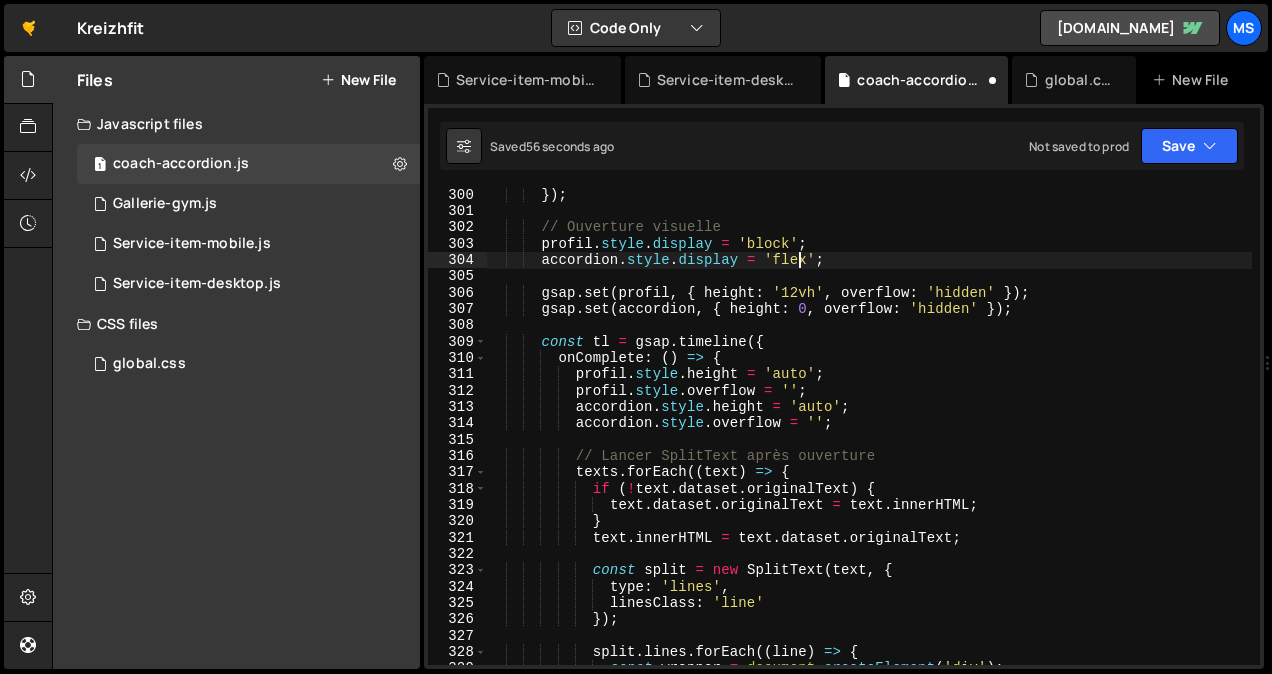 scroll, scrollTop: 0, scrollLeft: 21, axis: horizontal 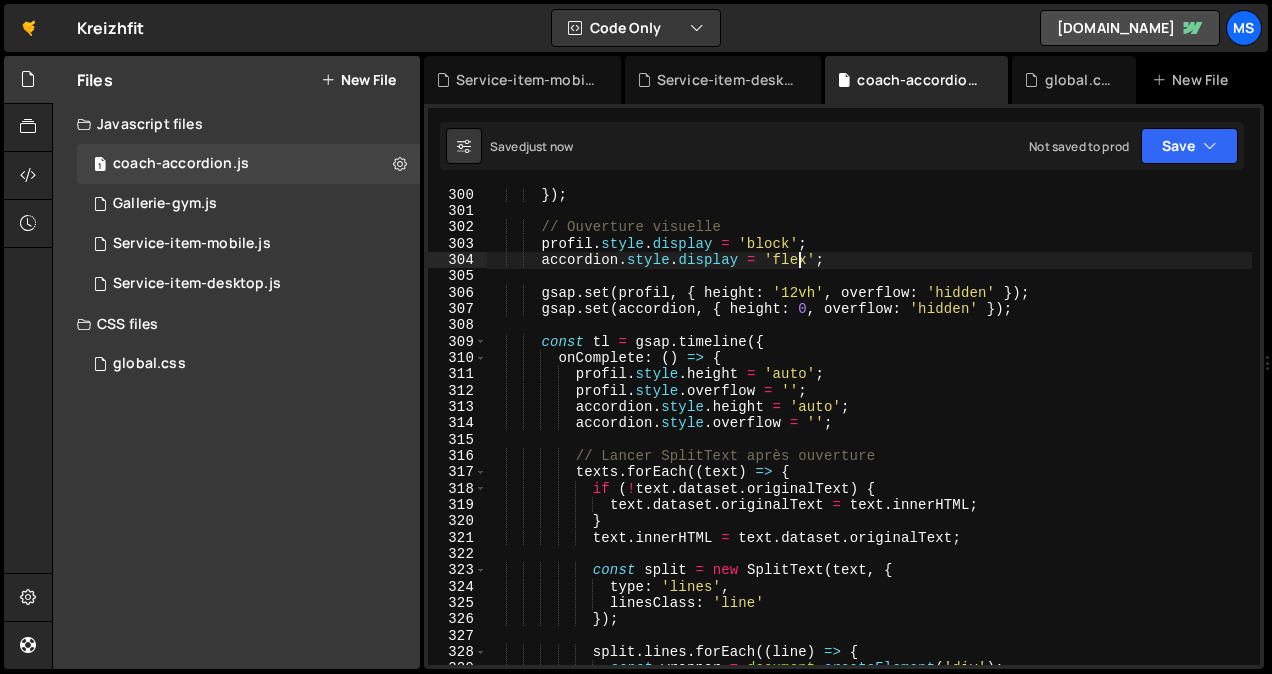 type on "accordion.style.display = 'flex';" 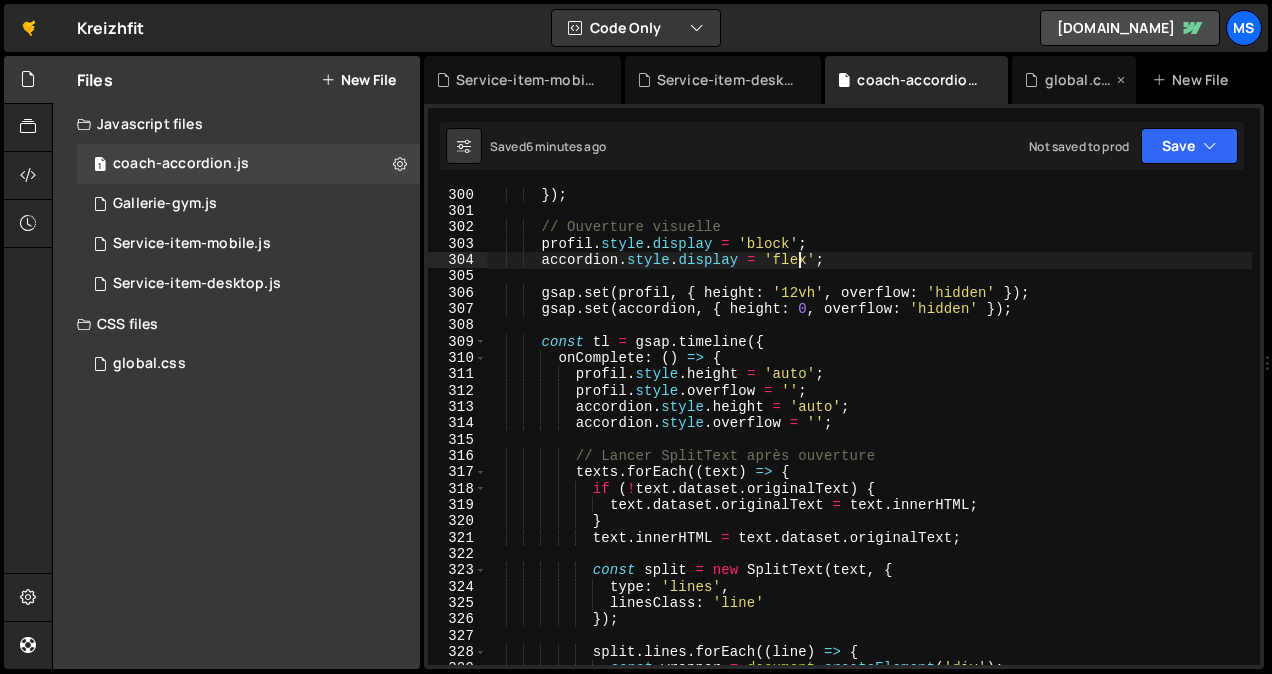 click on "global.css" at bounding box center [1078, 80] 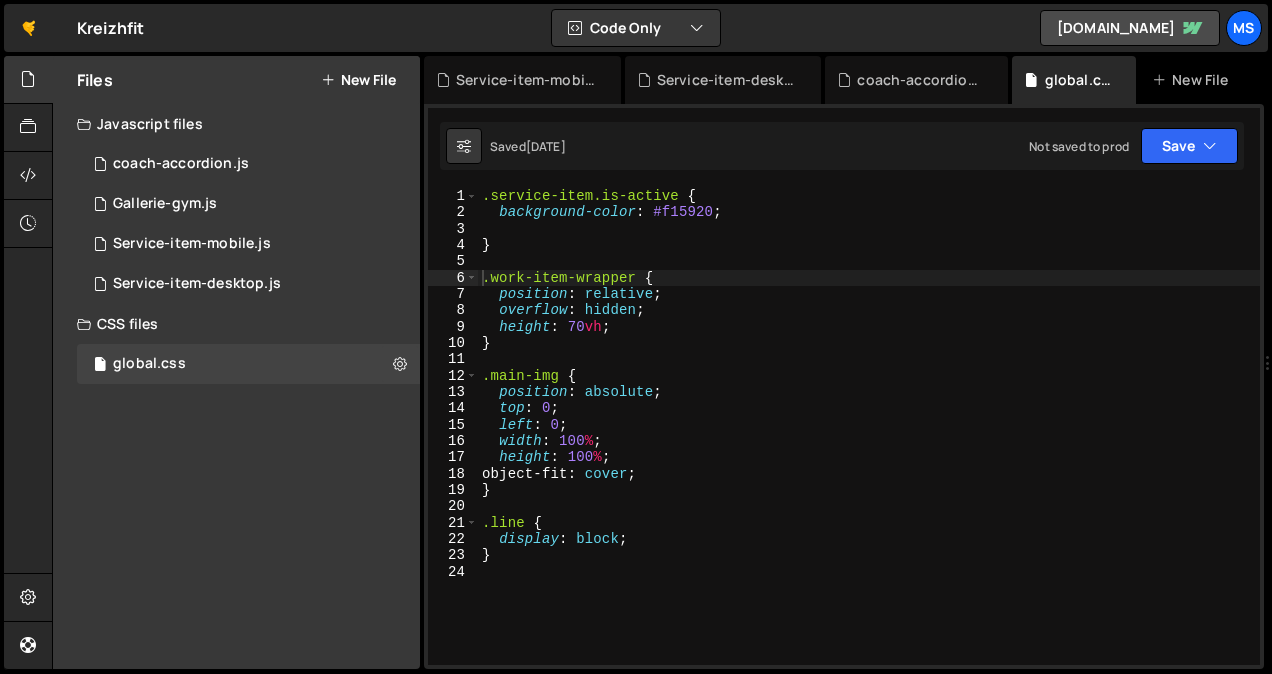 click on ".service-item.is-active   {    background-color :   #f15920 ; } .work-item-wrapper   {    position :   relative ;    overflow :   hidden ;    height :   70 vh ; } .main-img   {    position :   absolute ;    top :   0 ;    left :   0 ;    width :   100 % ;    height :   100 % ;   object-fit :   cover ; } .line   {    display :   block ; }" at bounding box center (869, 443) 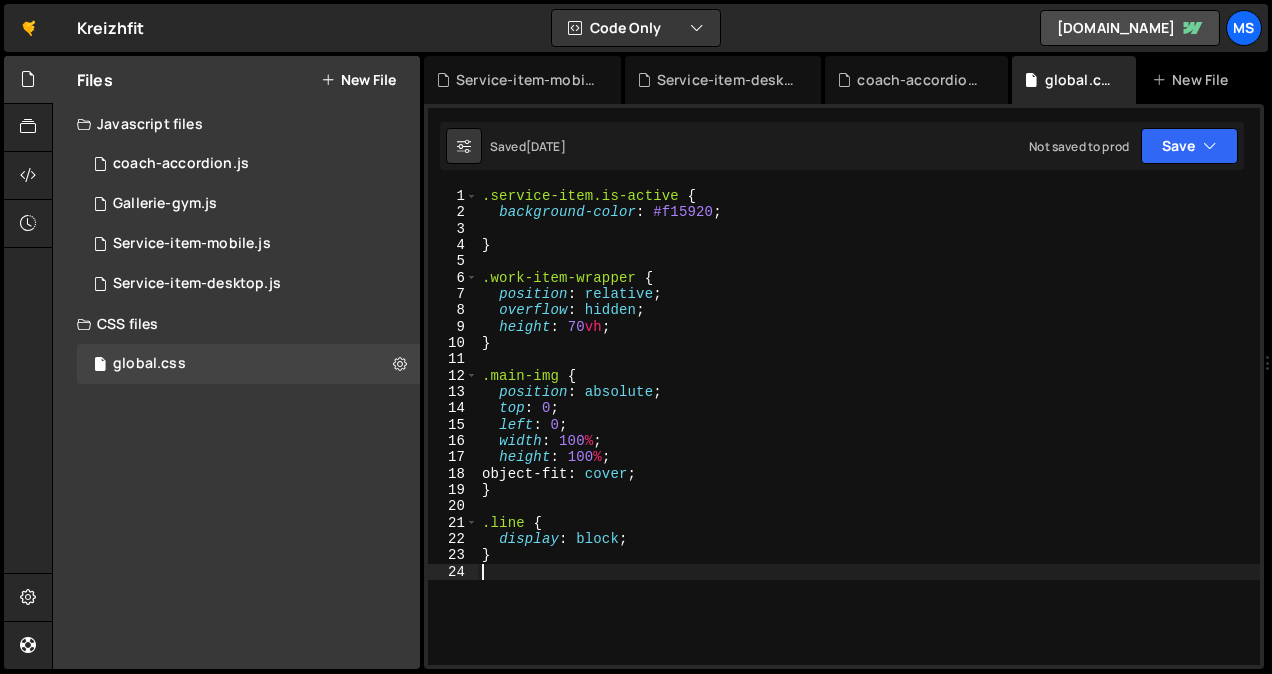 paste on "}" 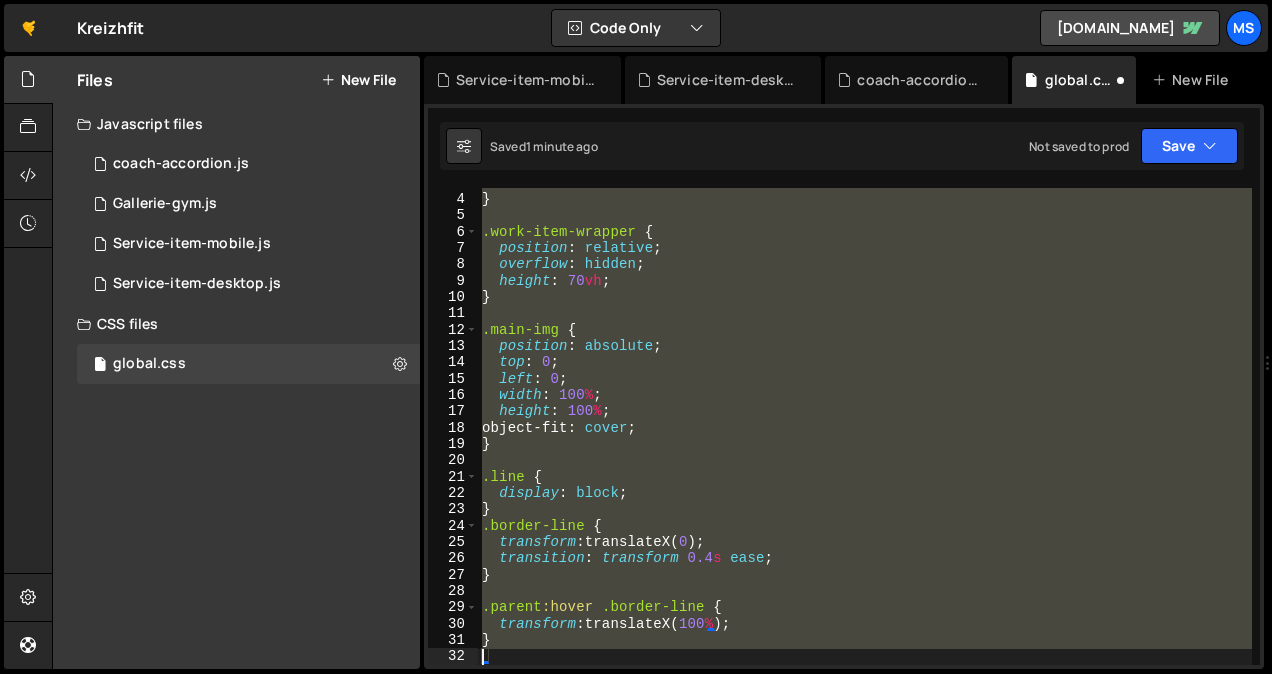 type on "}" 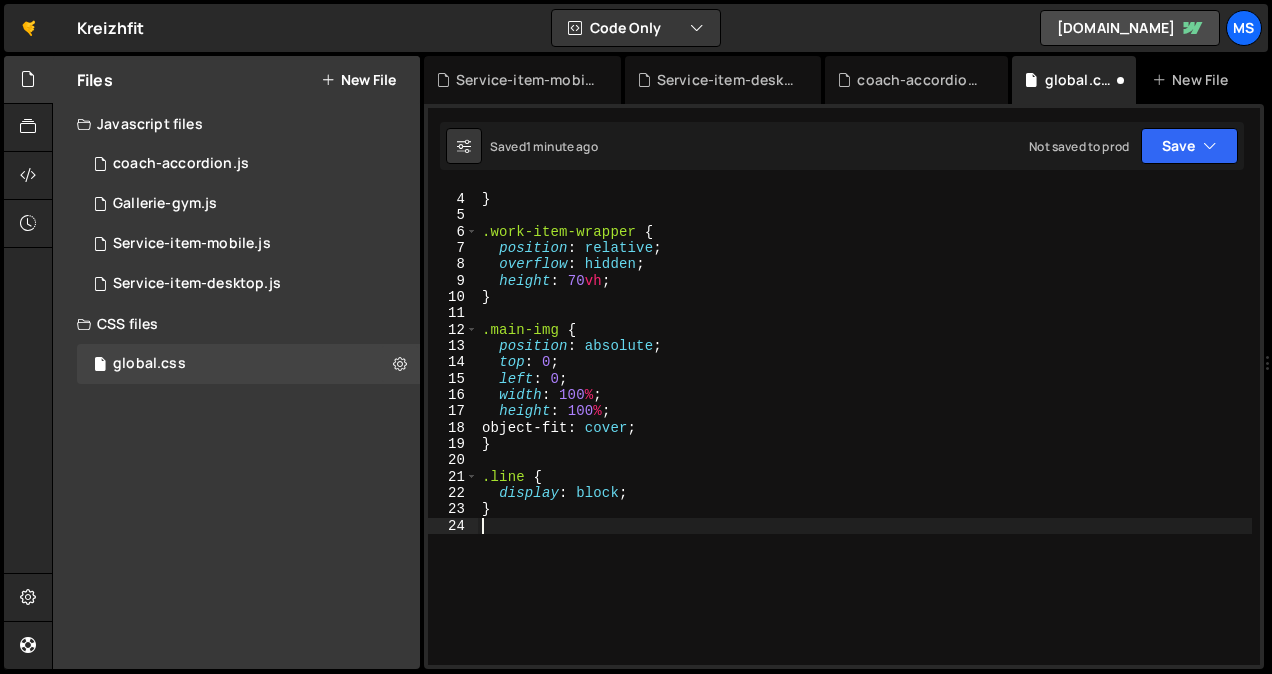 paste on "}" 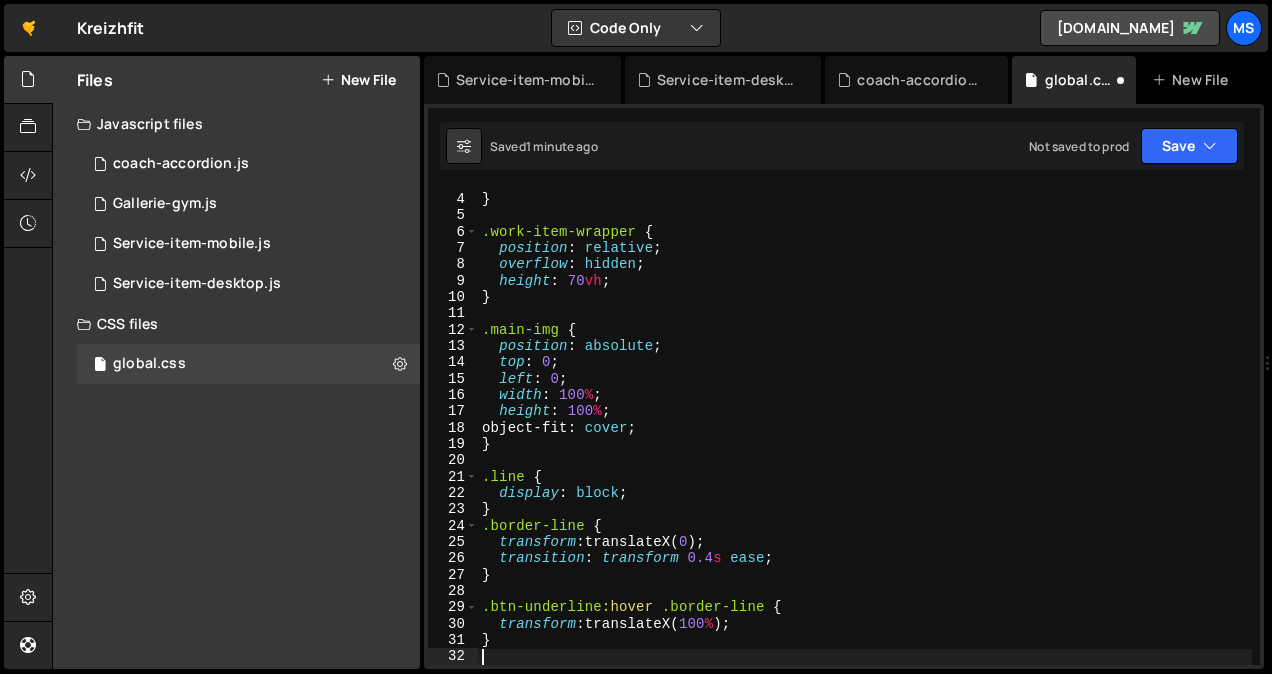 type on "}" 